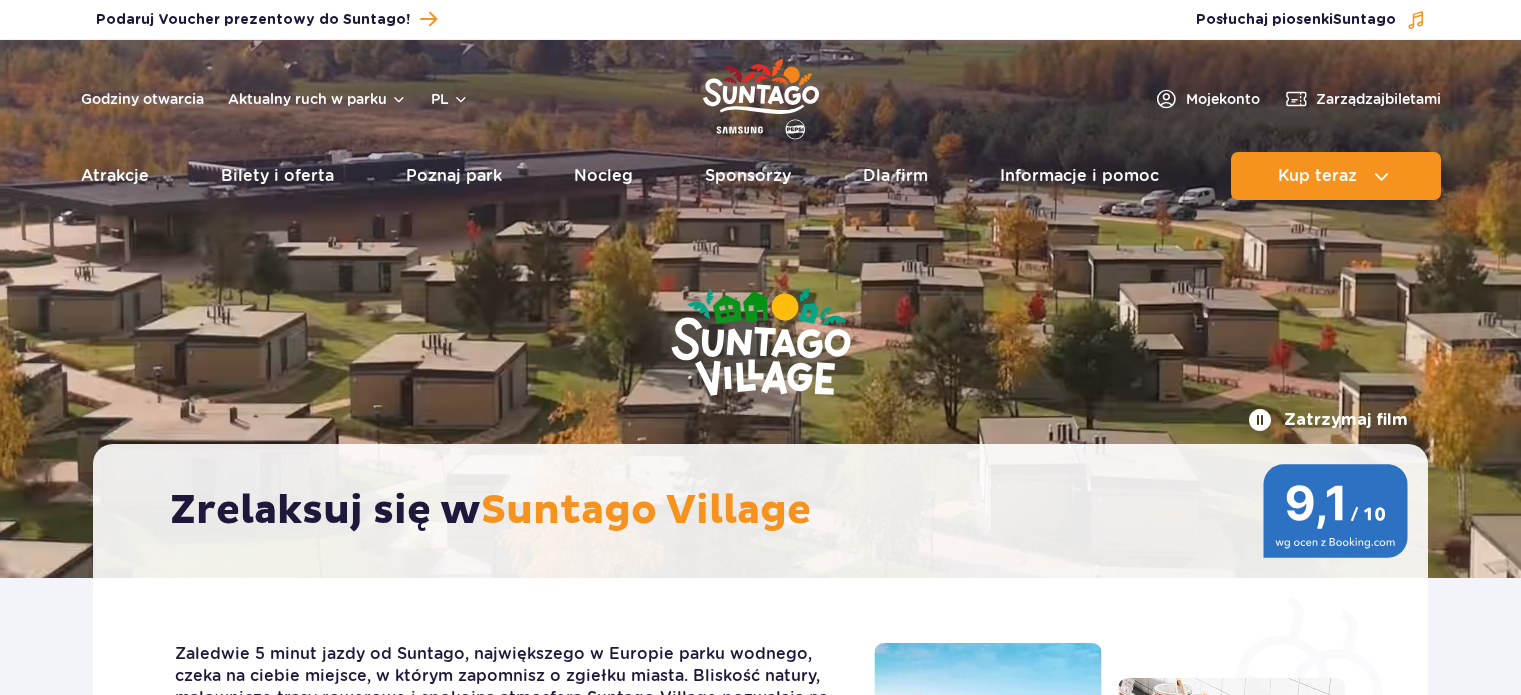 scroll, scrollTop: 0, scrollLeft: 0, axis: both 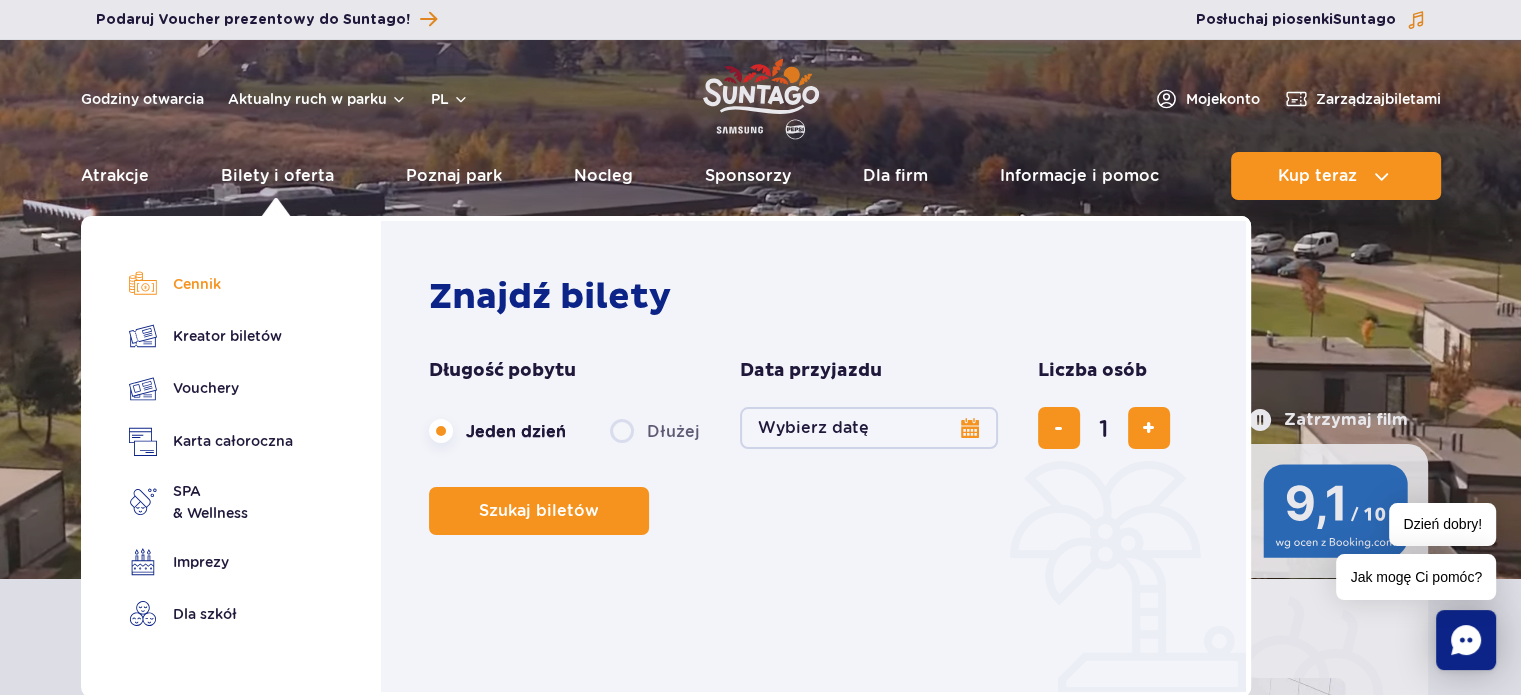 click on "Cennik" at bounding box center (211, 284) 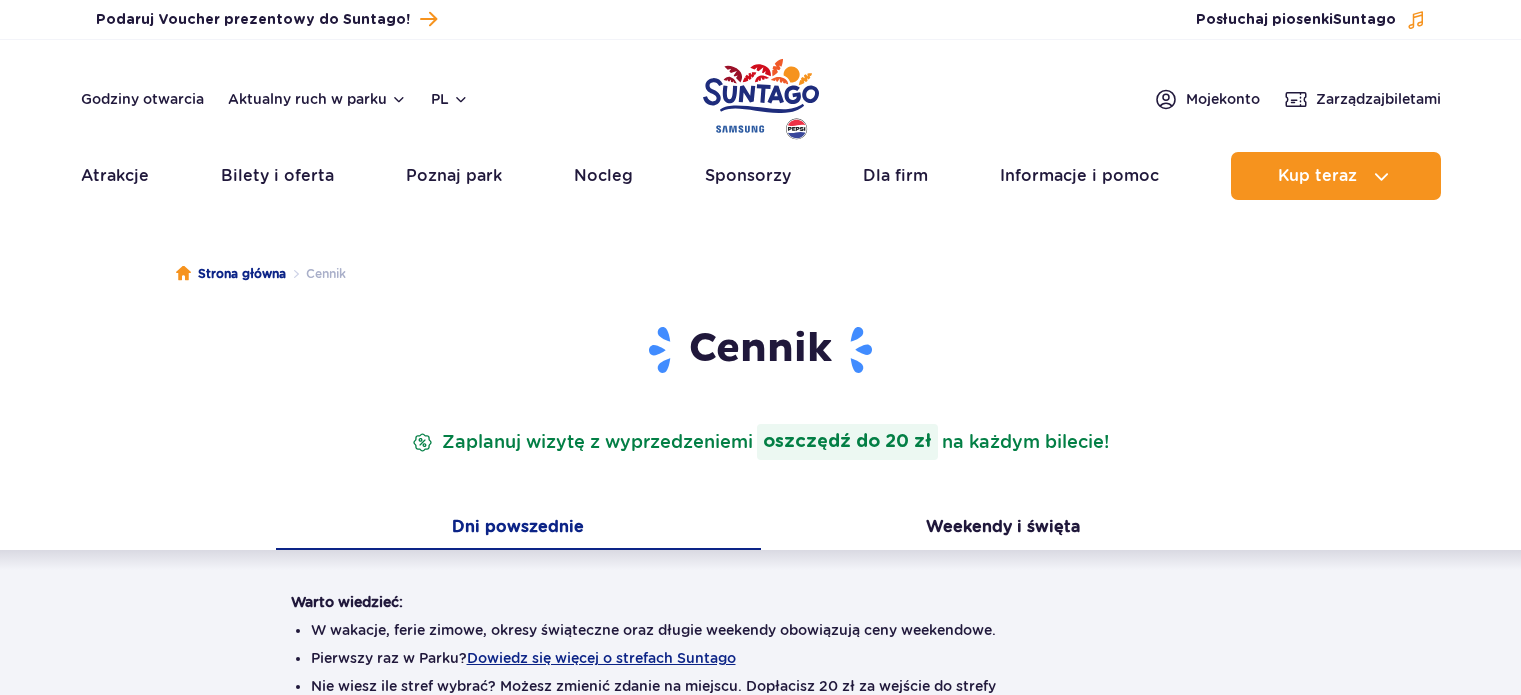 scroll, scrollTop: 0, scrollLeft: 0, axis: both 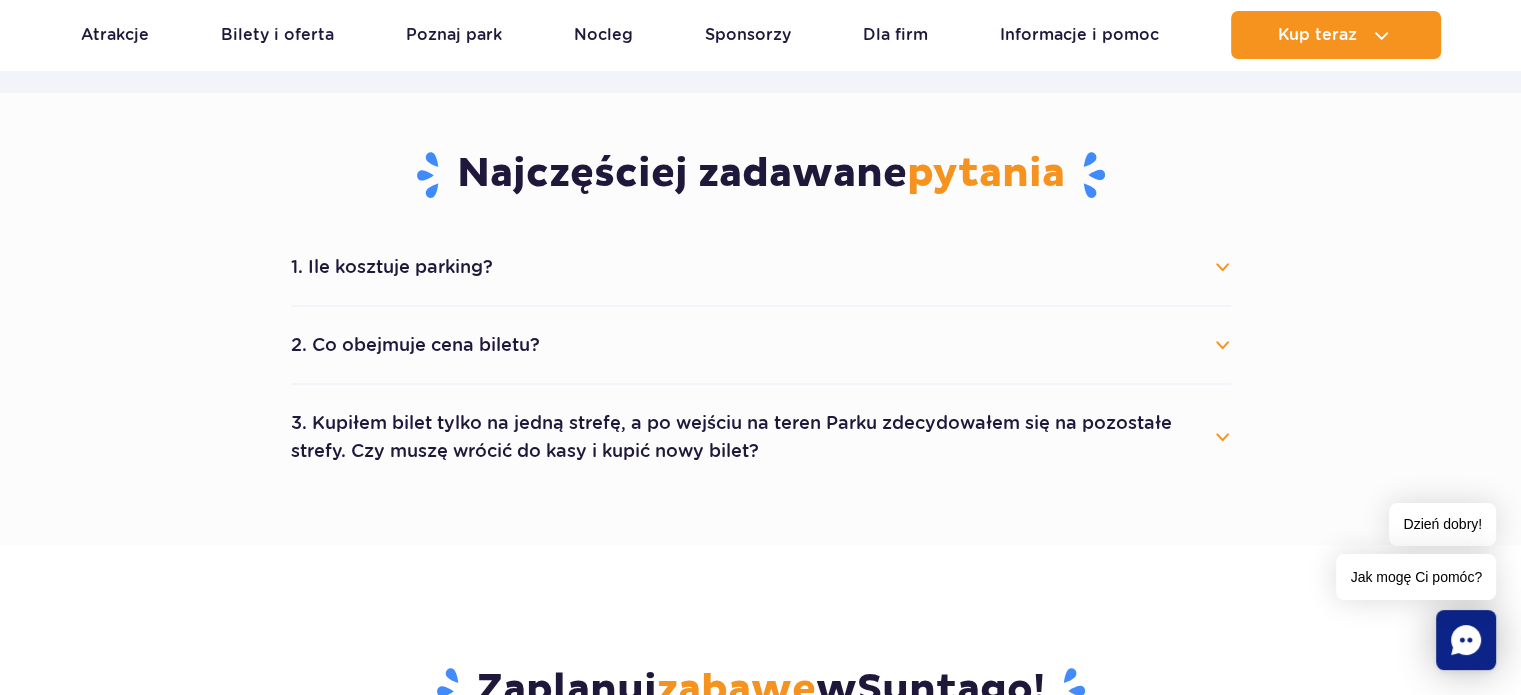 click on "2. Co obejmuje cena biletu?" at bounding box center (761, 345) 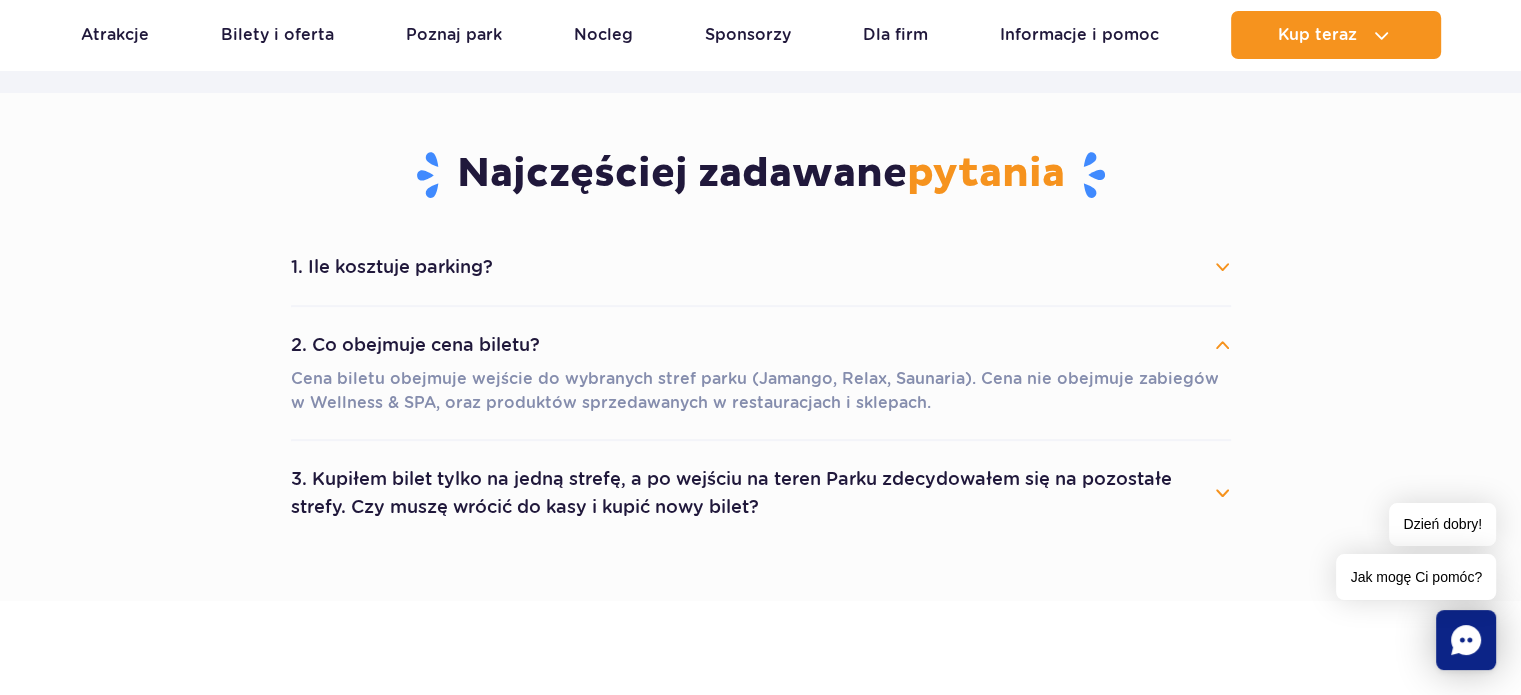 click on "2. Co obejmuje cena biletu?" at bounding box center (761, 345) 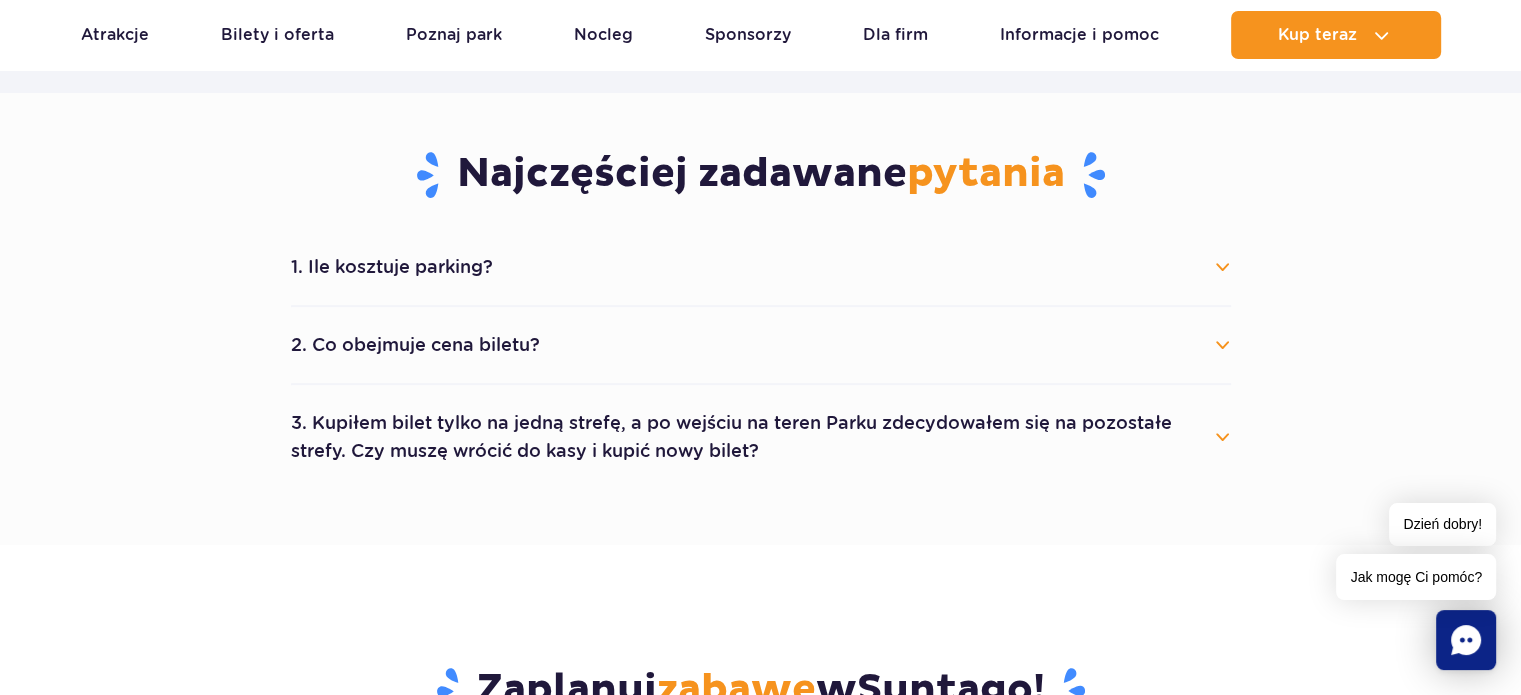 click on "3. Kupiłem bilet tylko na jedną strefę, a po wejściu na teren Parku zdecydowałem się na pozostałe strefy. Czy muszę wrócić do kasy i kupić nowy bilet?" at bounding box center (761, 437) 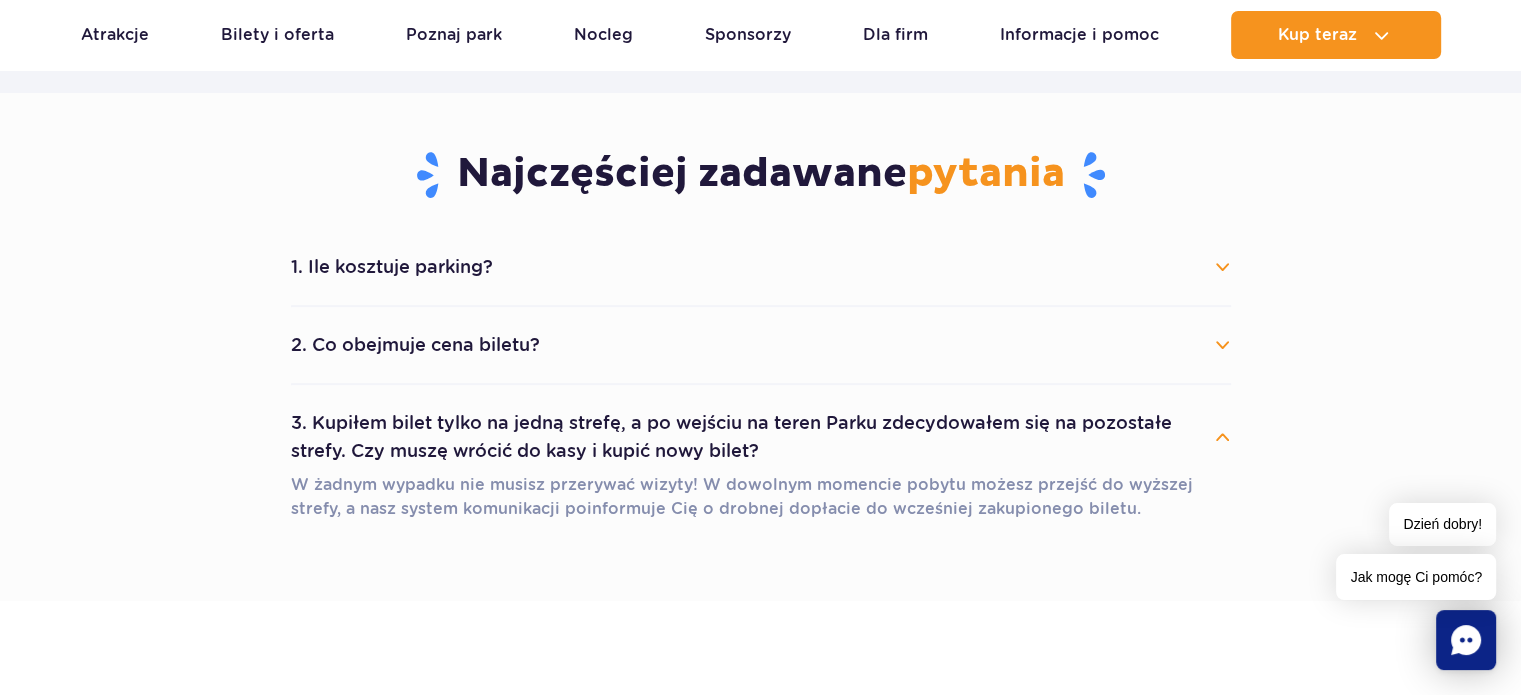 click on "3. Kupiłem bilet tylko na jedną strefę, a po wejściu na teren Parku zdecydowałem się na pozostałe strefy. Czy muszę wrócić do kasy i kupić nowy bilet?" at bounding box center [761, 437] 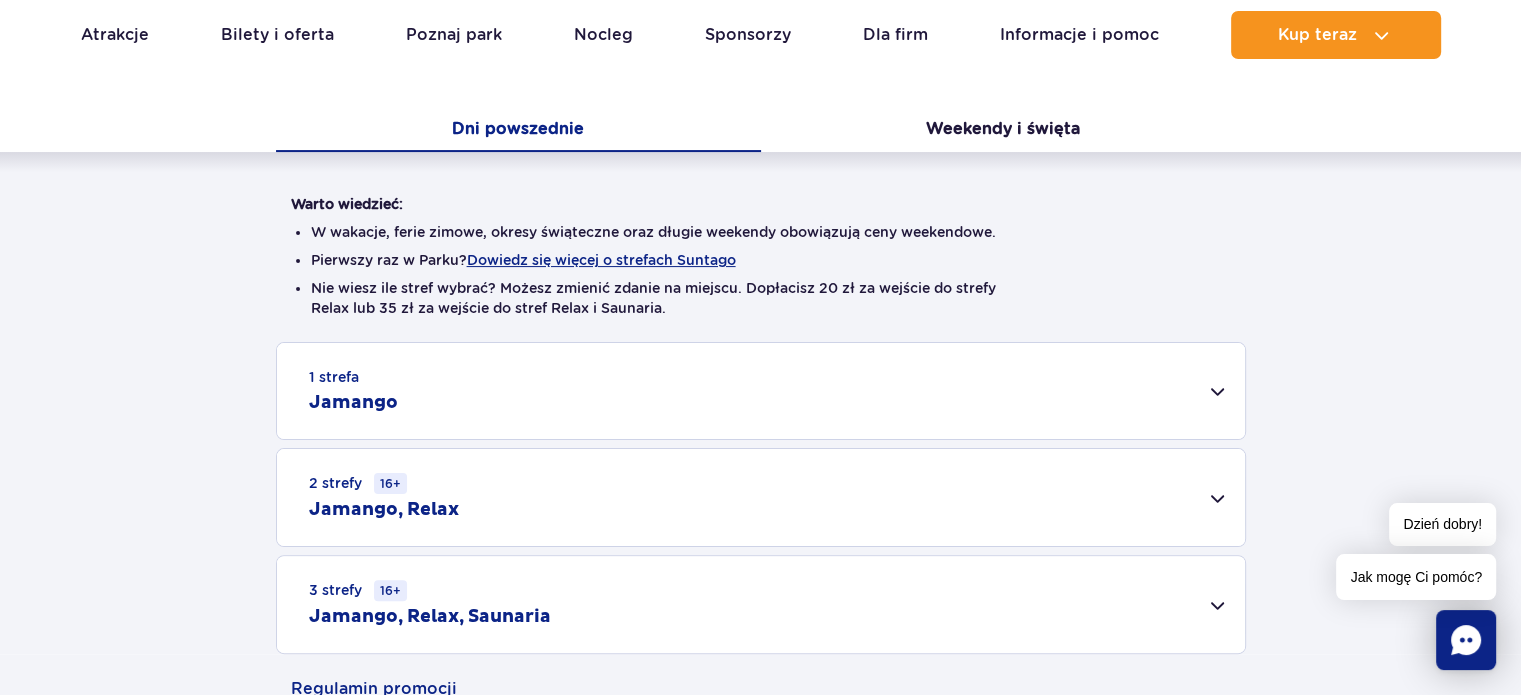 scroll, scrollTop: 353, scrollLeft: 0, axis: vertical 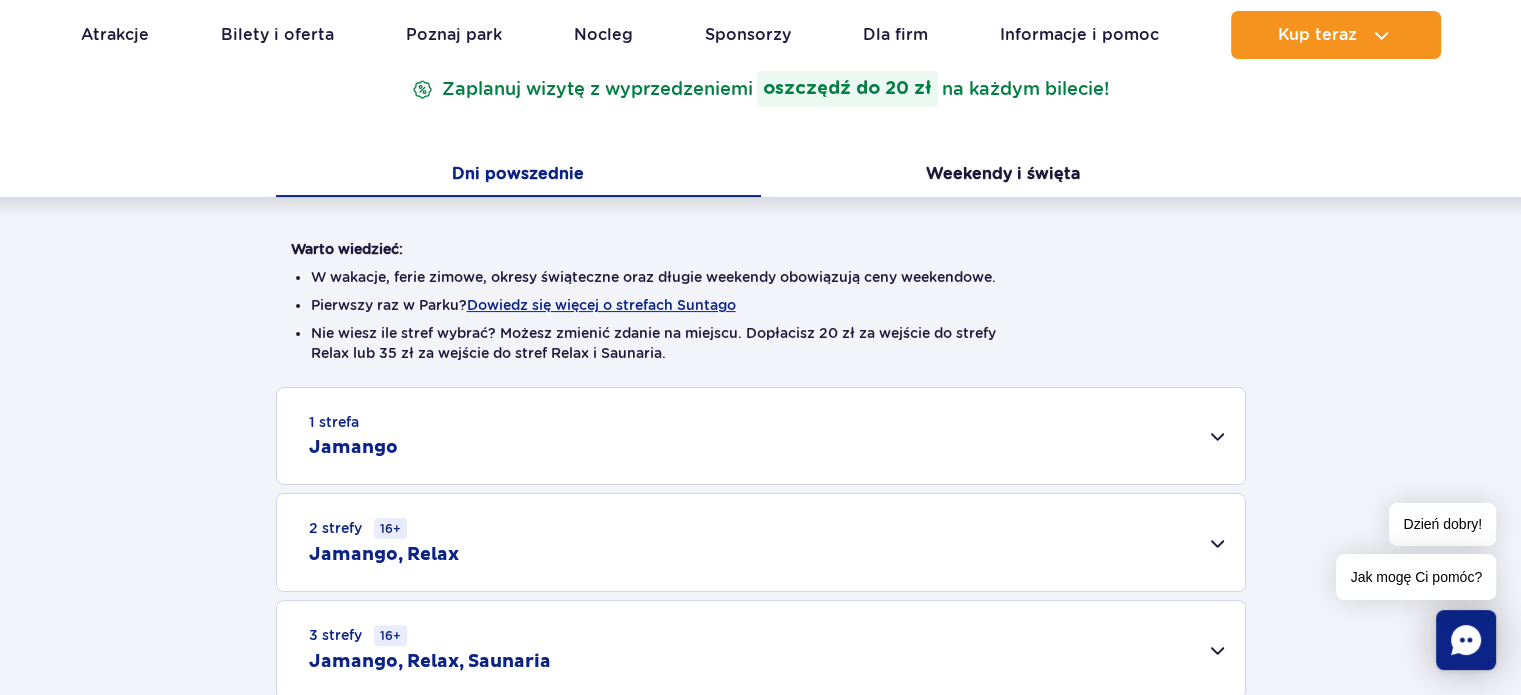 drag, startPoint x: 1514, startPoint y: 160, endPoint x: 1514, endPoint y: 123, distance: 37 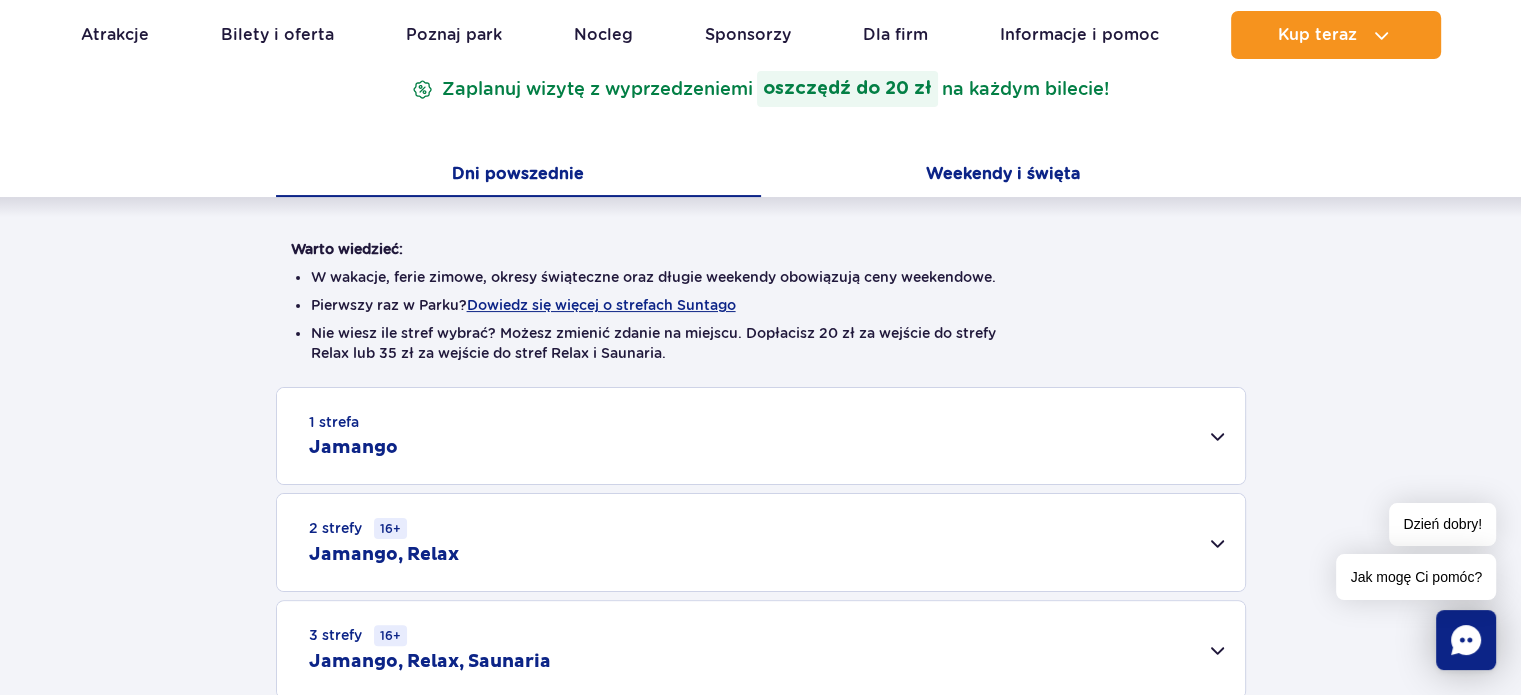 click on "Weekendy i święta" at bounding box center (1003, 176) 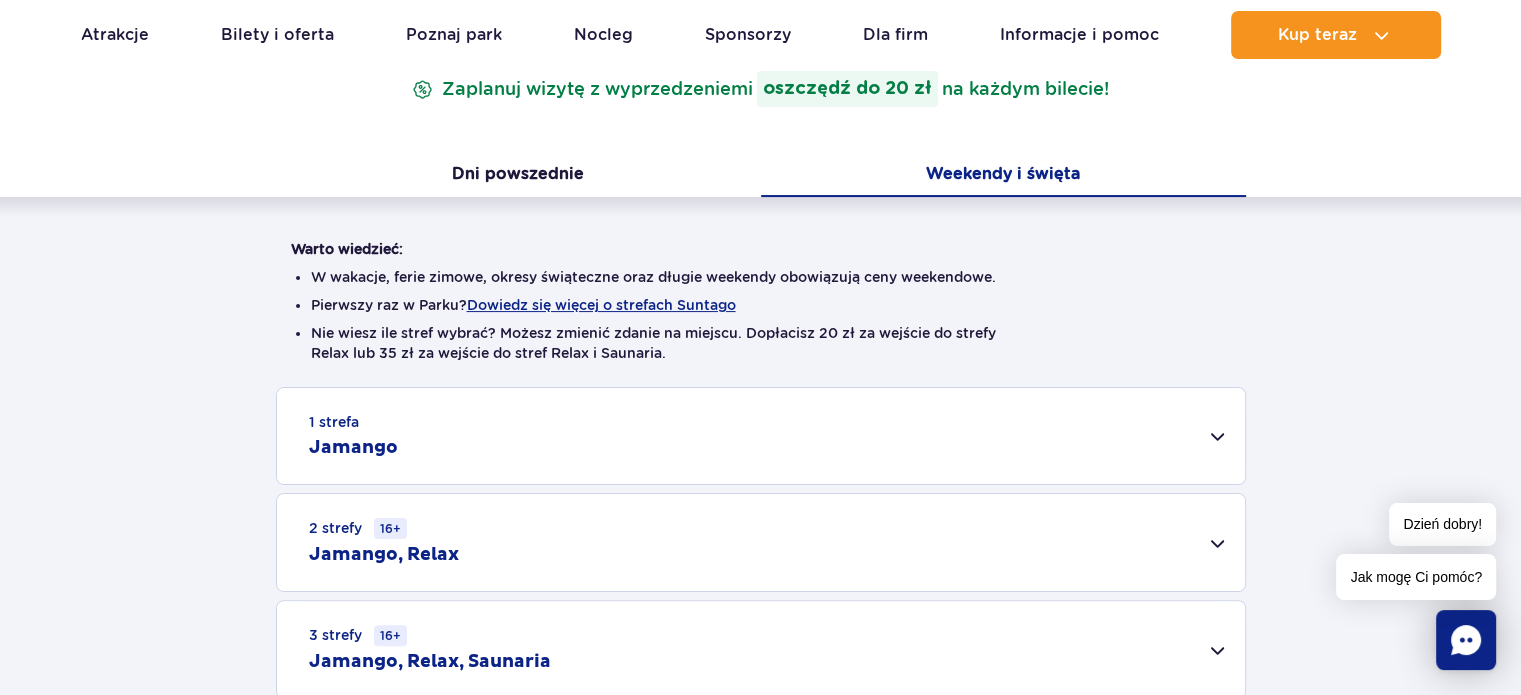 click on "1 strefa
Jamango" at bounding box center [761, 436] 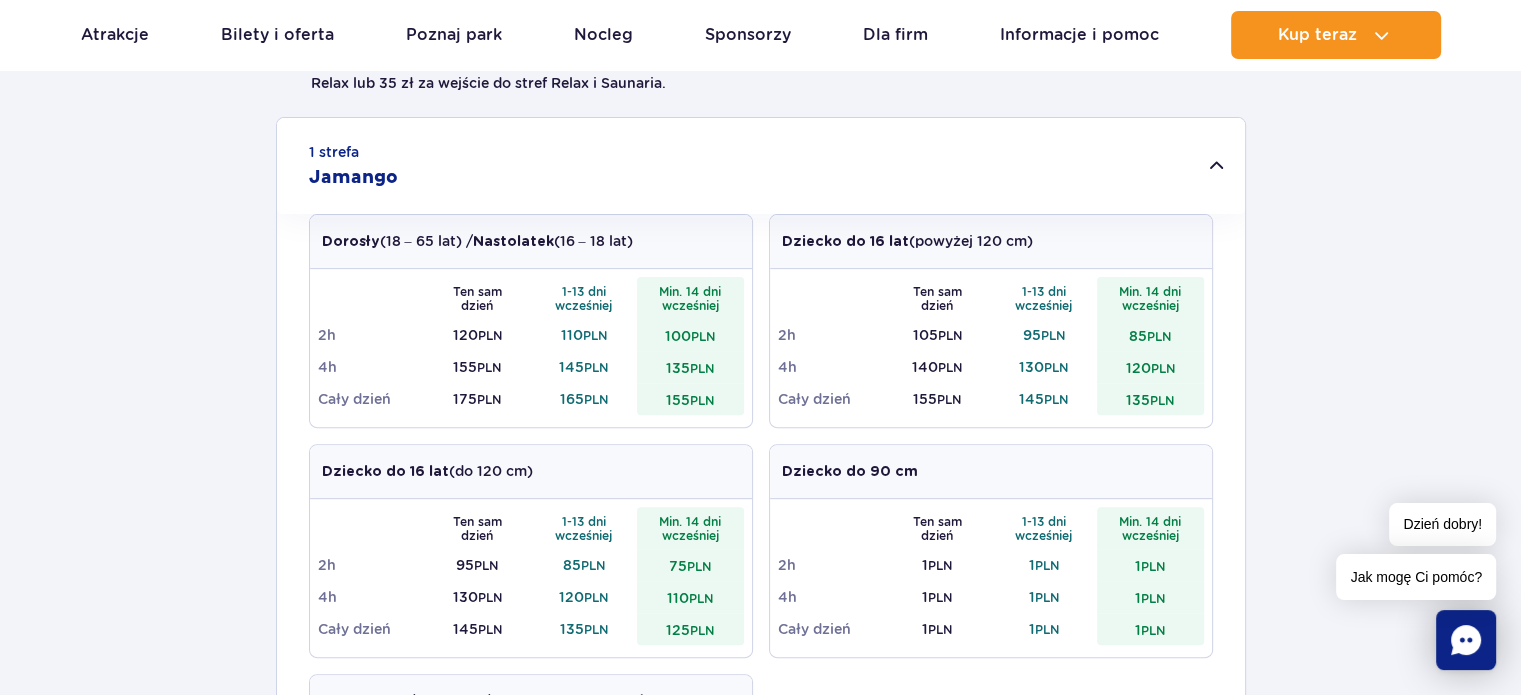 scroll, scrollTop: 635, scrollLeft: 0, axis: vertical 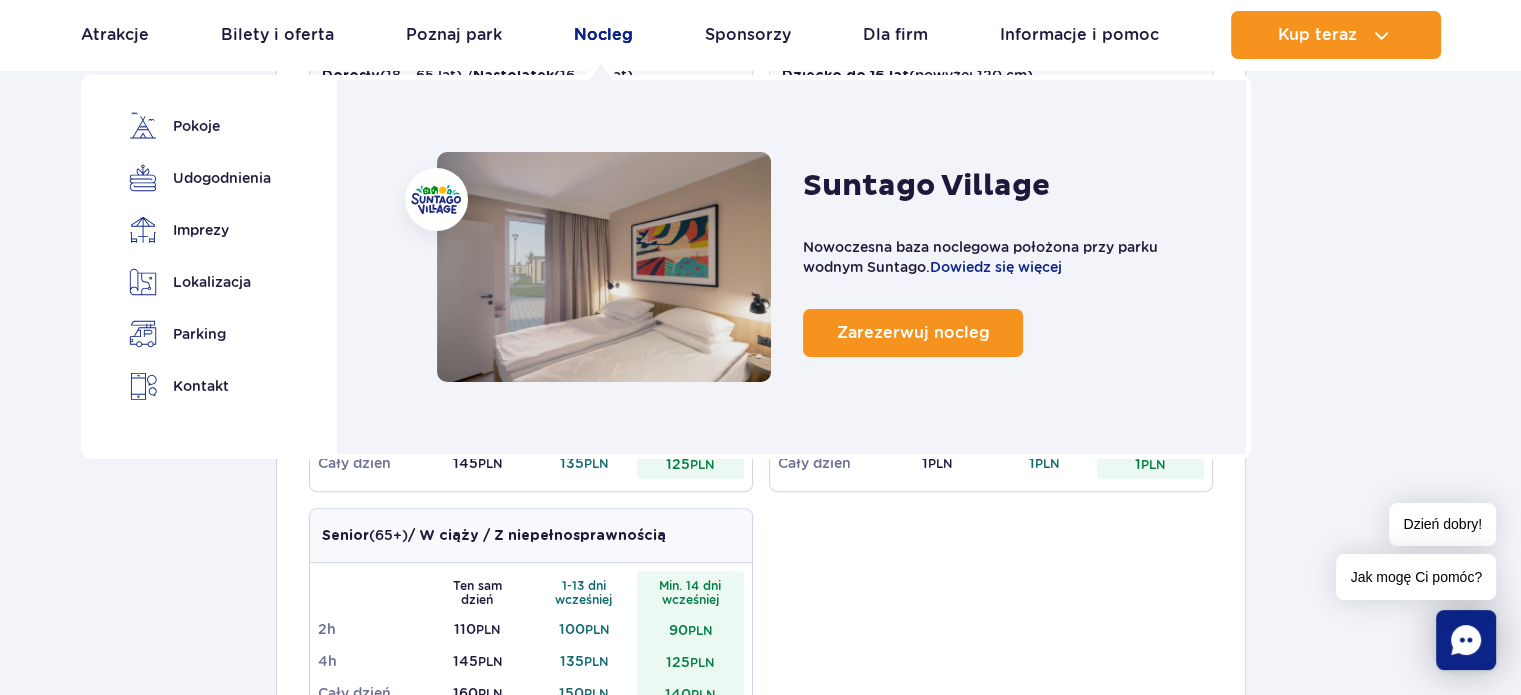click on "Nocleg" at bounding box center (603, 35) 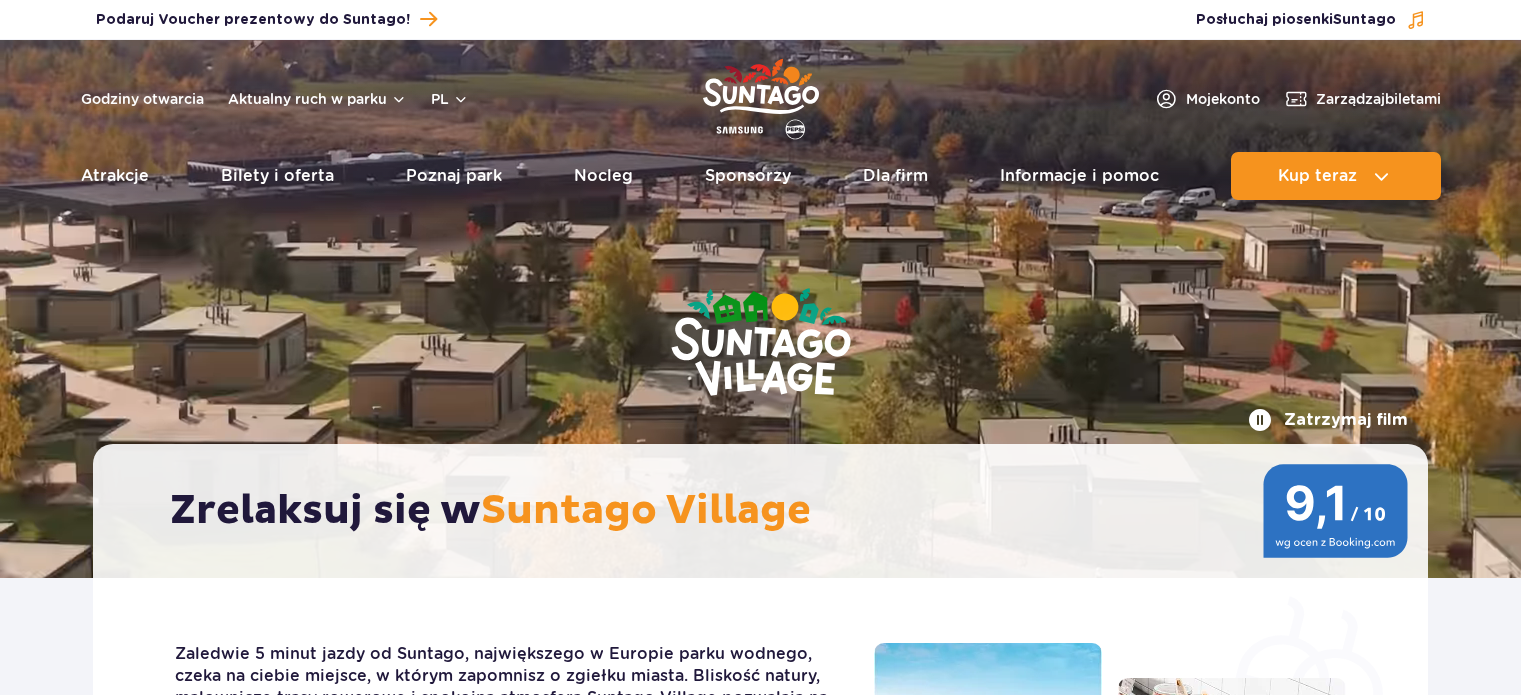 scroll, scrollTop: 0, scrollLeft: 0, axis: both 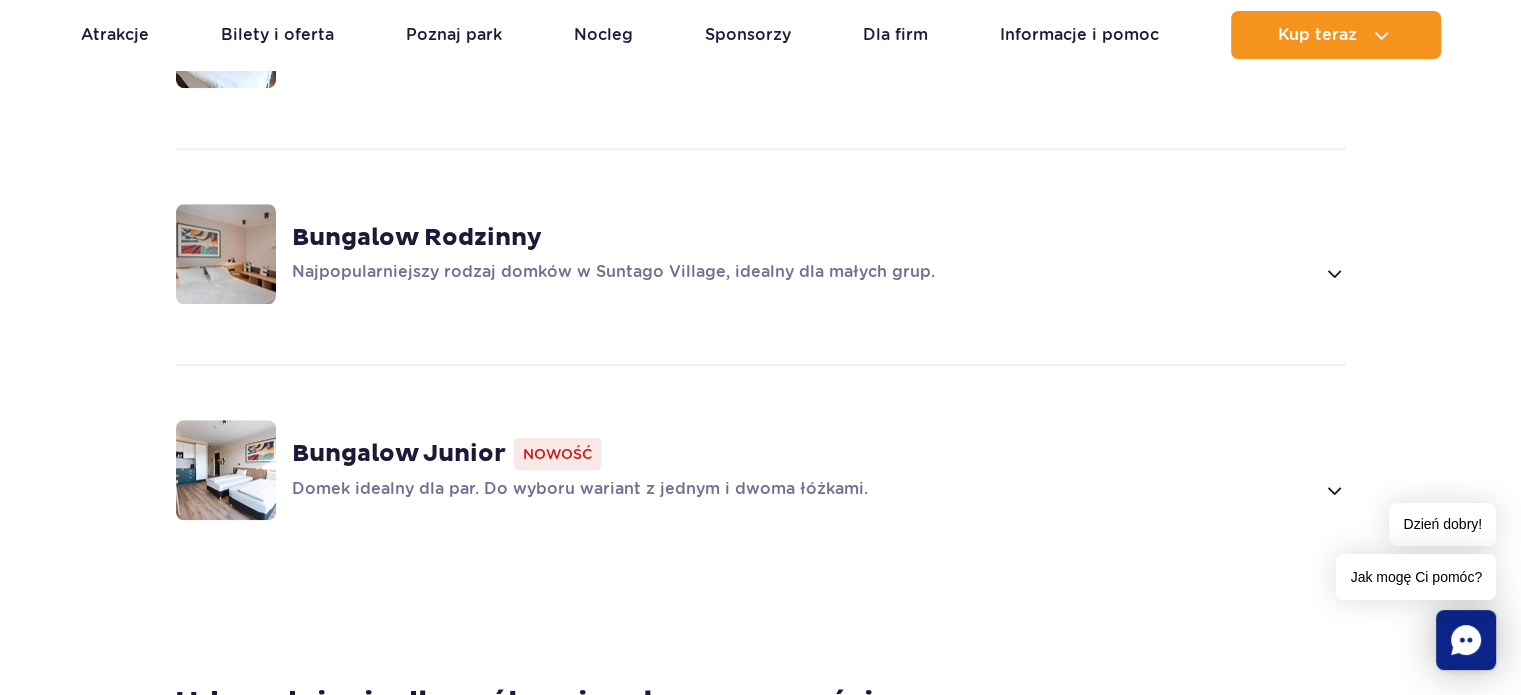 click at bounding box center (1333, 273) 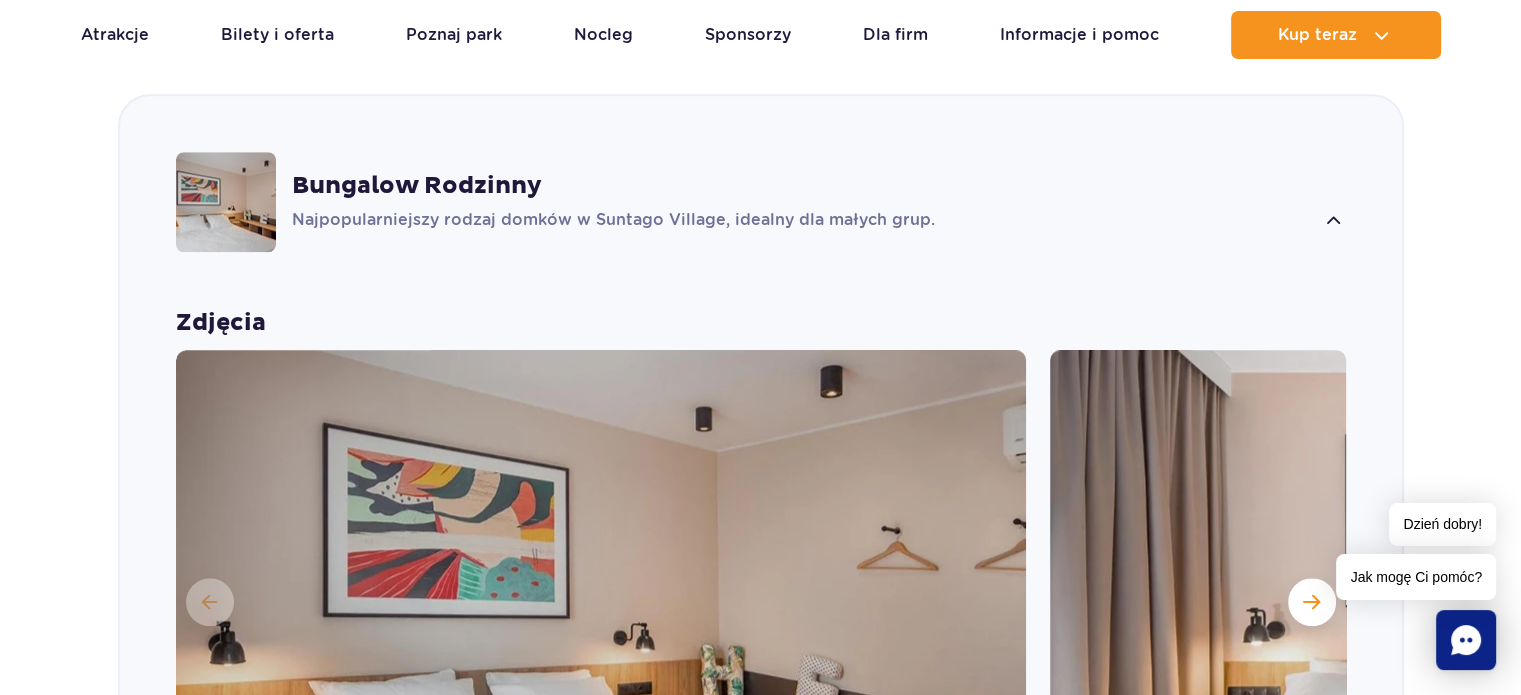 scroll, scrollTop: 1616, scrollLeft: 0, axis: vertical 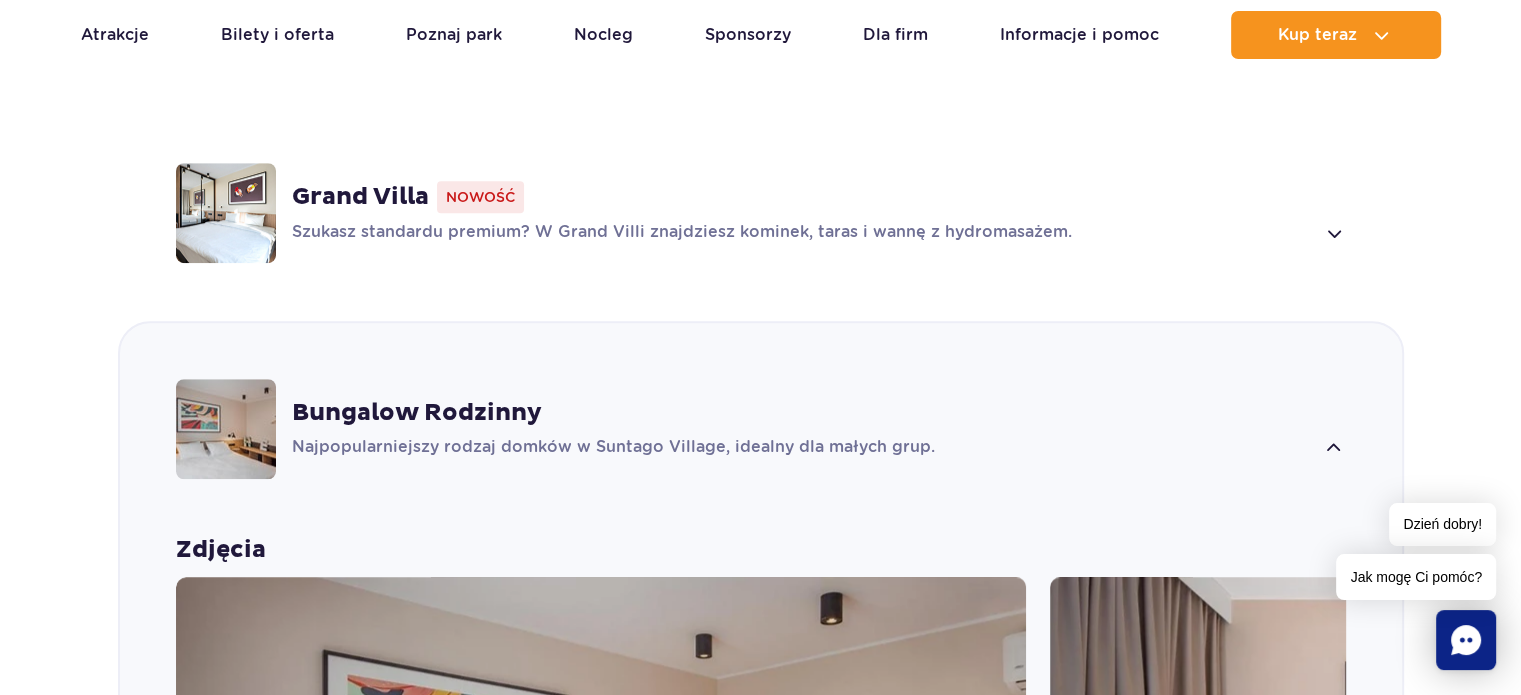 drag, startPoint x: 1515, startPoint y: 138, endPoint x: 1535, endPoint y: 141, distance: 20.22375 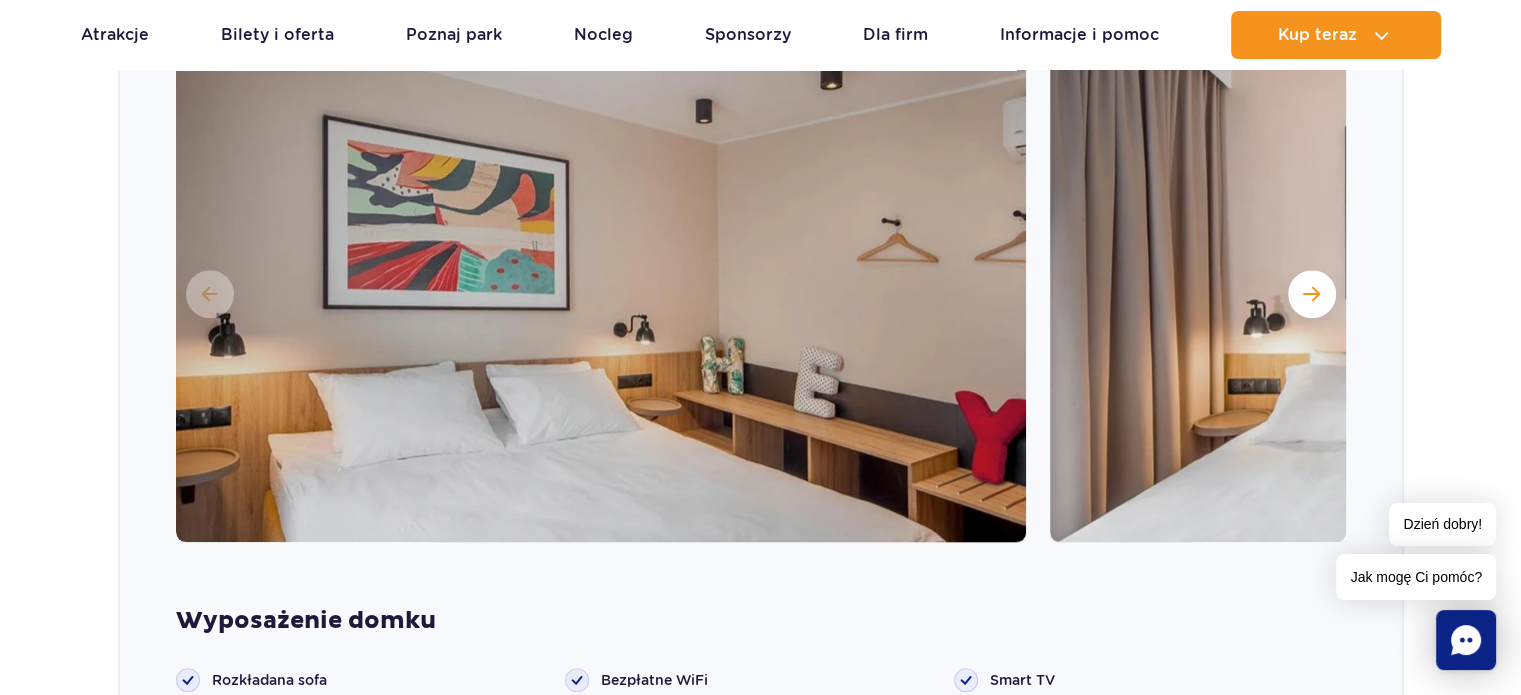 scroll, scrollTop: 1993, scrollLeft: 0, axis: vertical 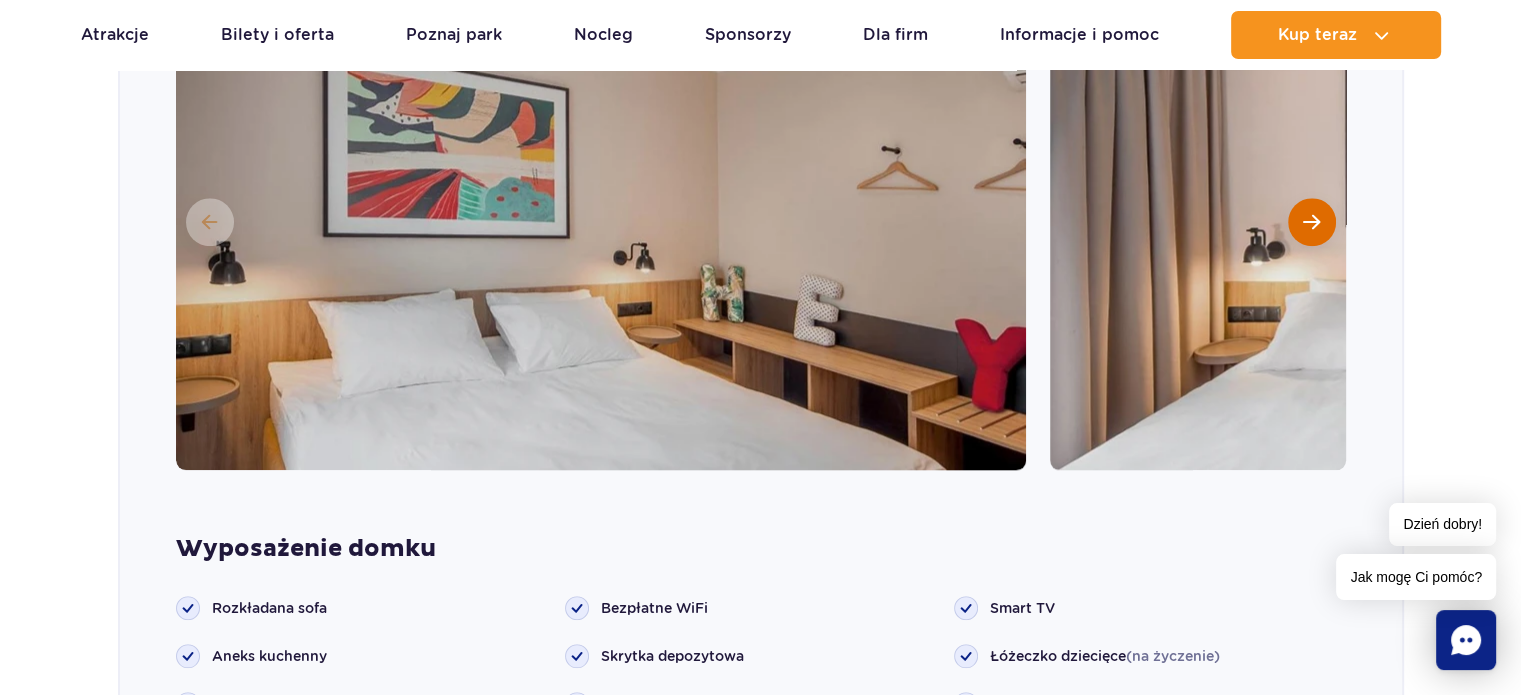 click at bounding box center (1311, 222) 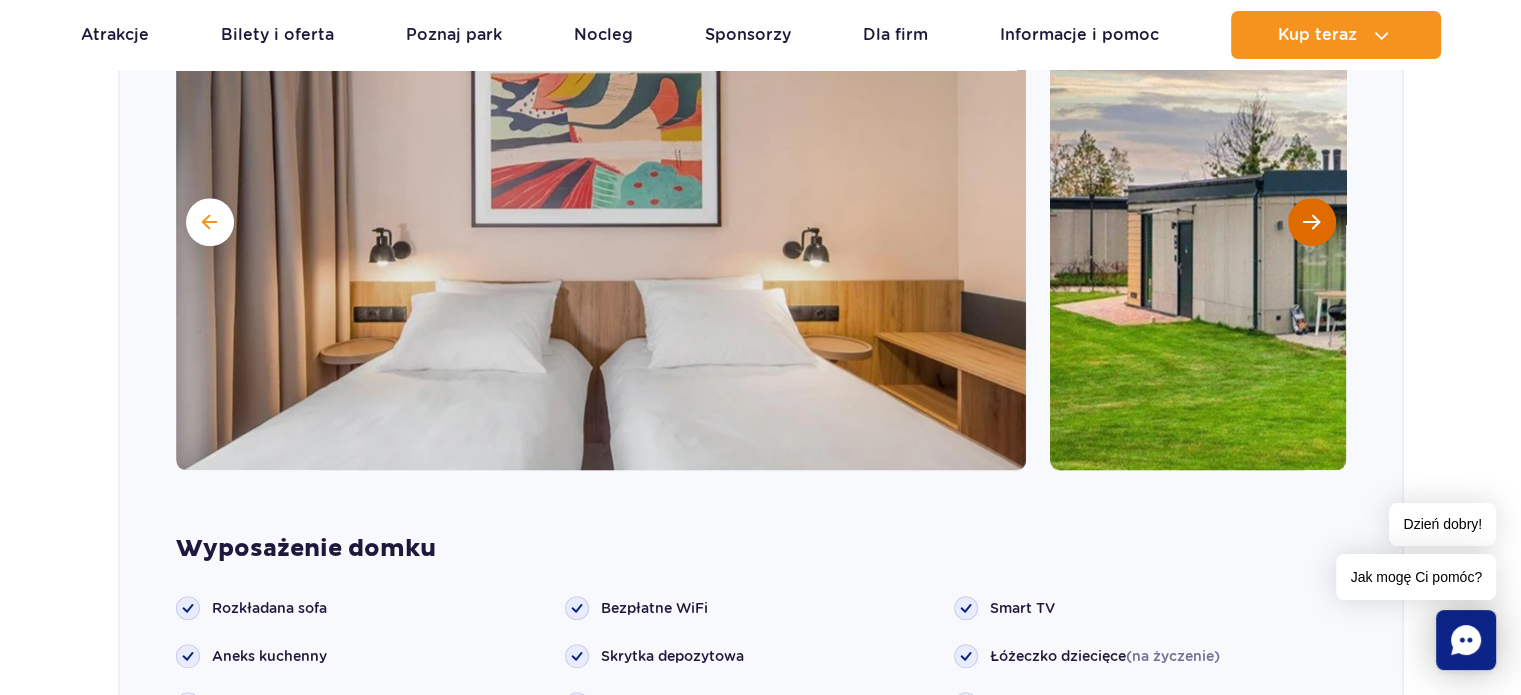 click at bounding box center [1311, 222] 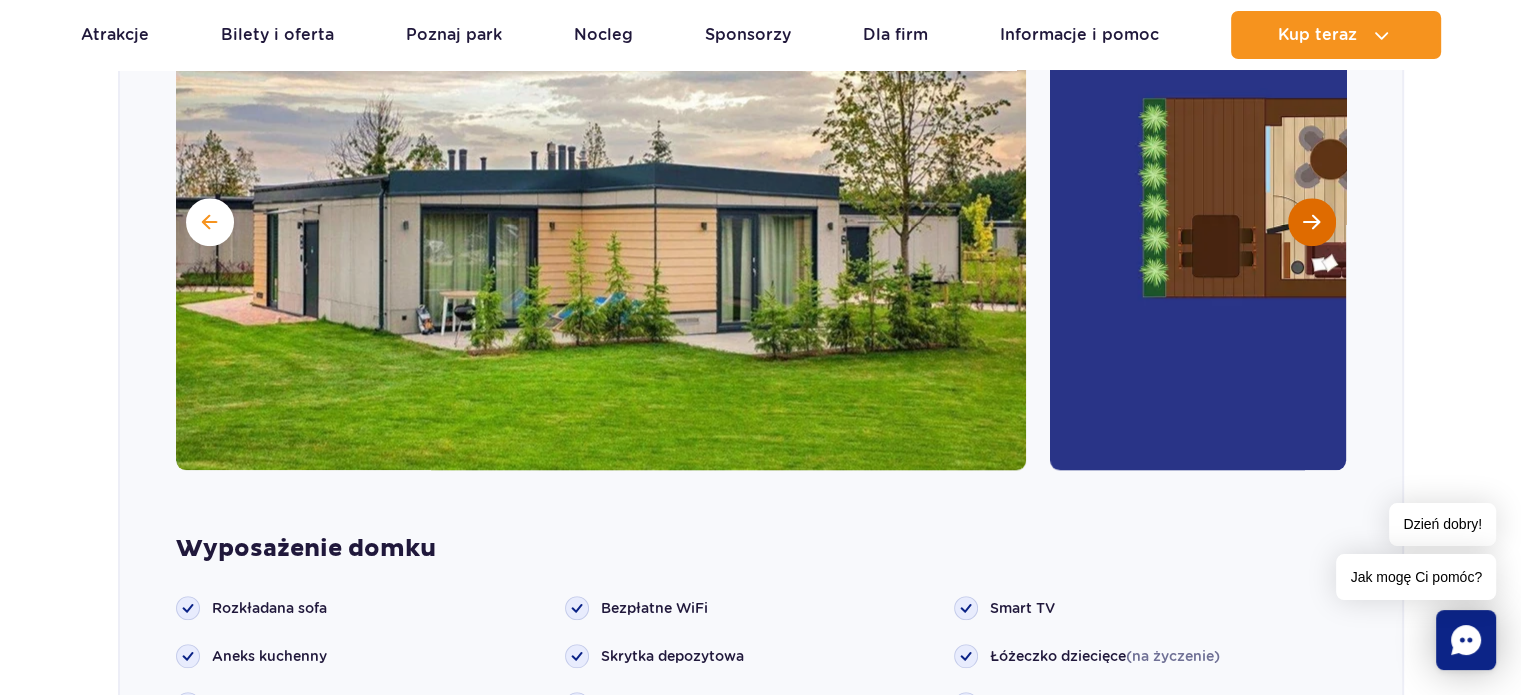 click at bounding box center [1311, 222] 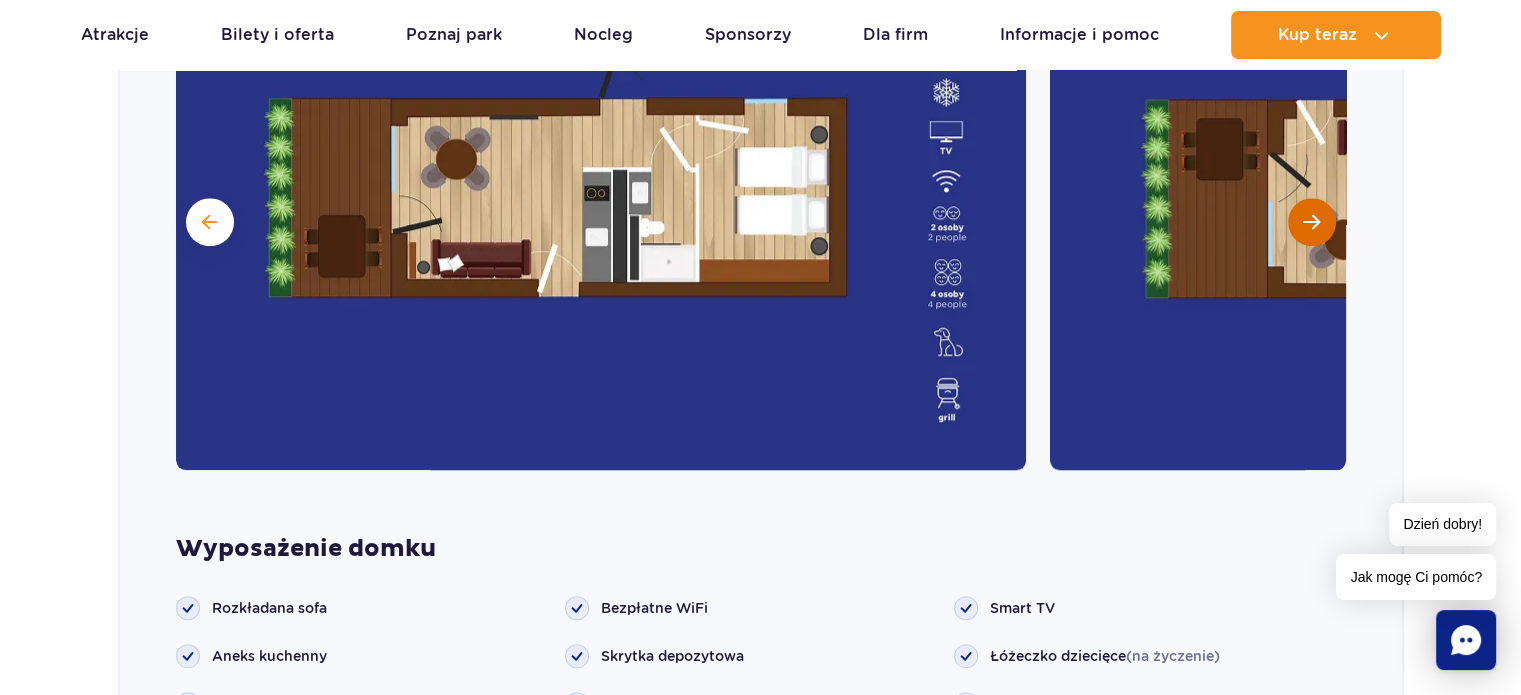 click at bounding box center (1311, 222) 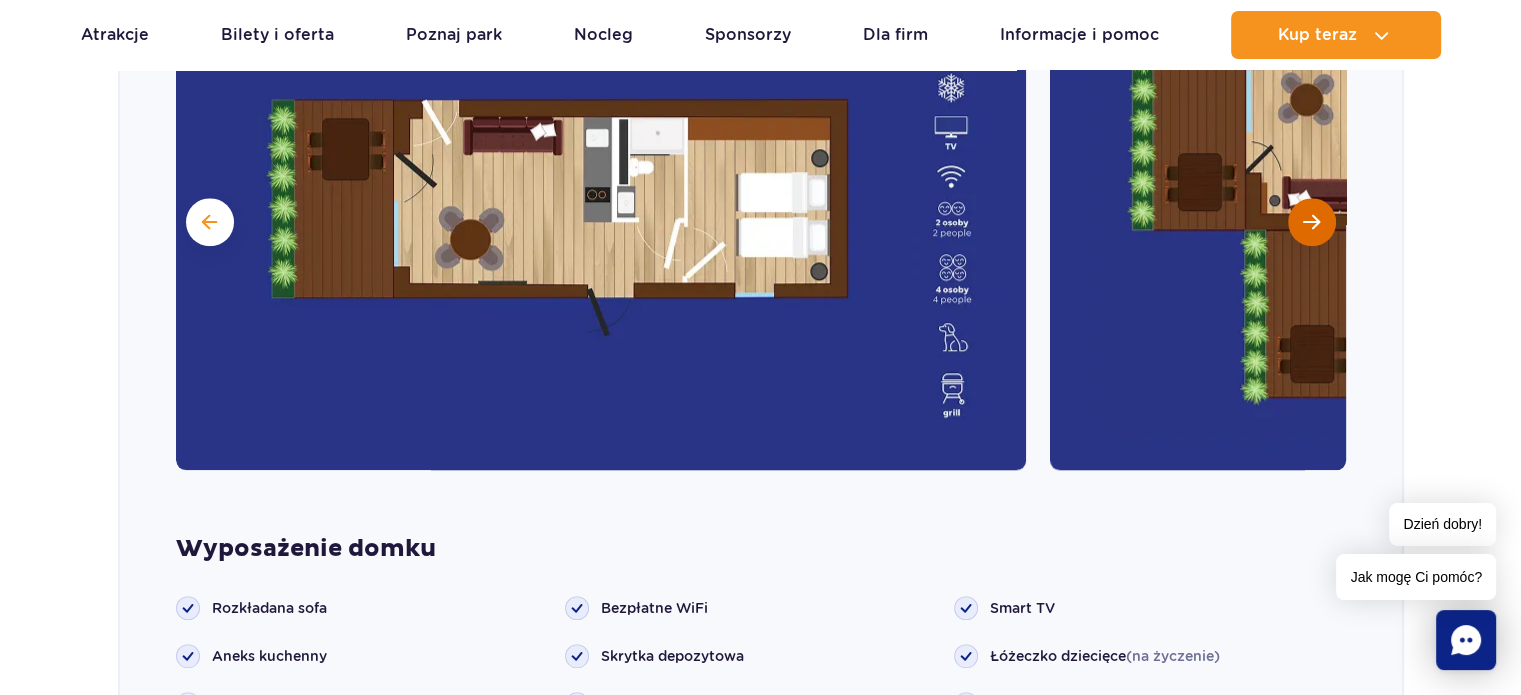 click at bounding box center (1311, 222) 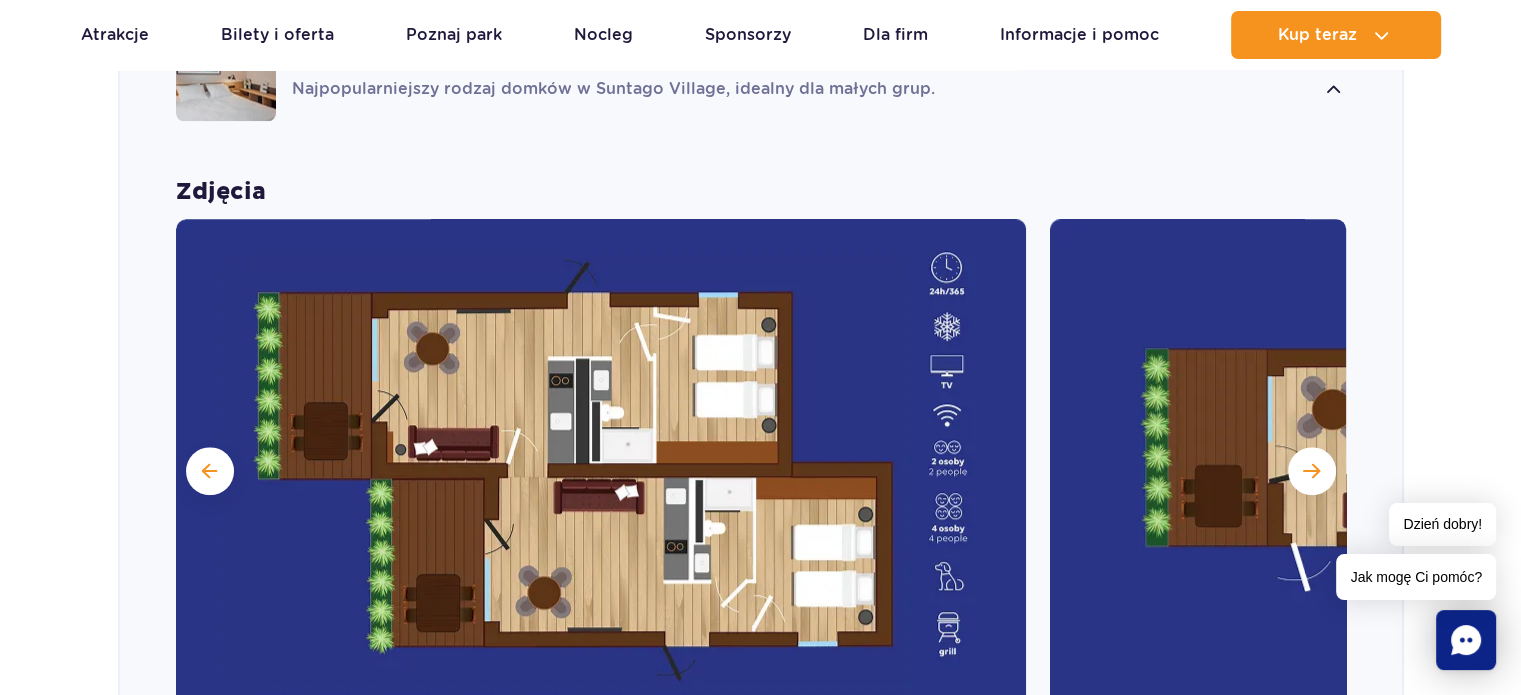 scroll, scrollTop: 1732, scrollLeft: 0, axis: vertical 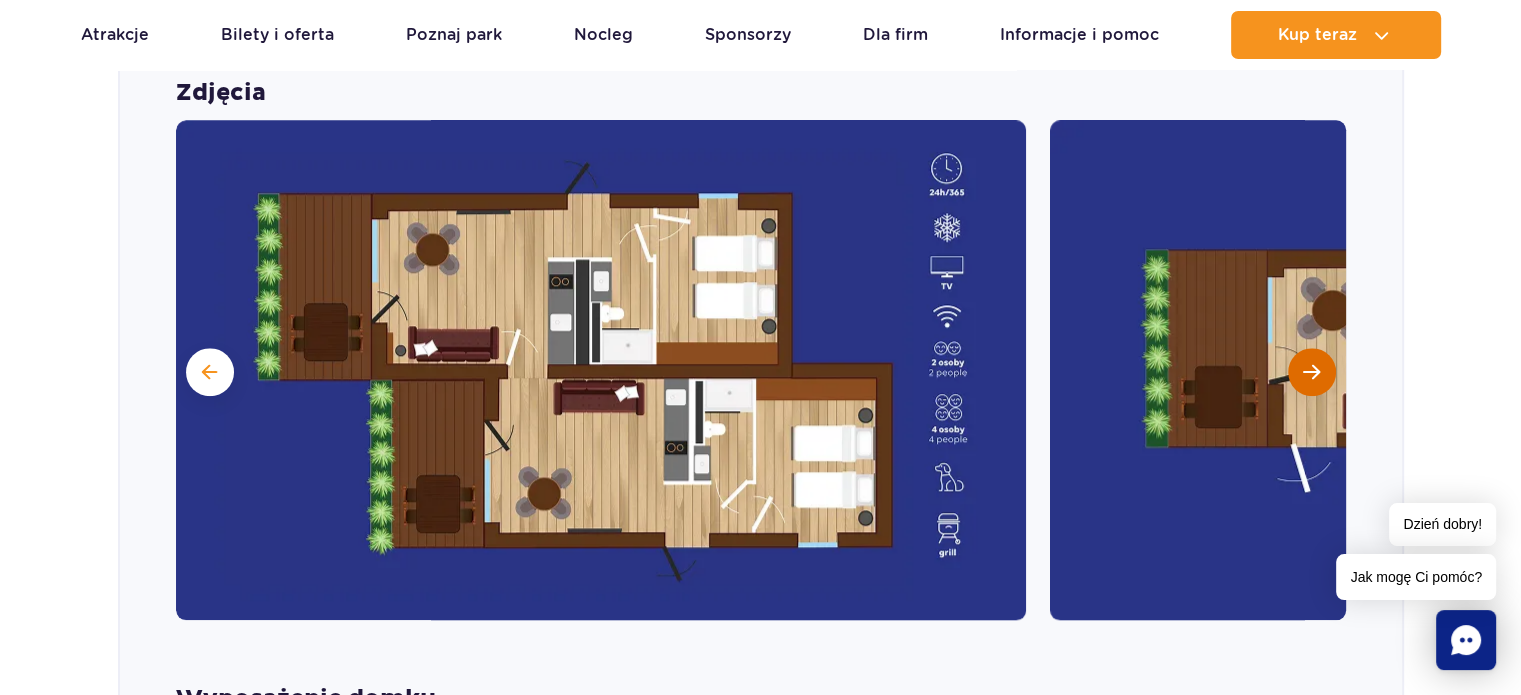 click at bounding box center [1311, 372] 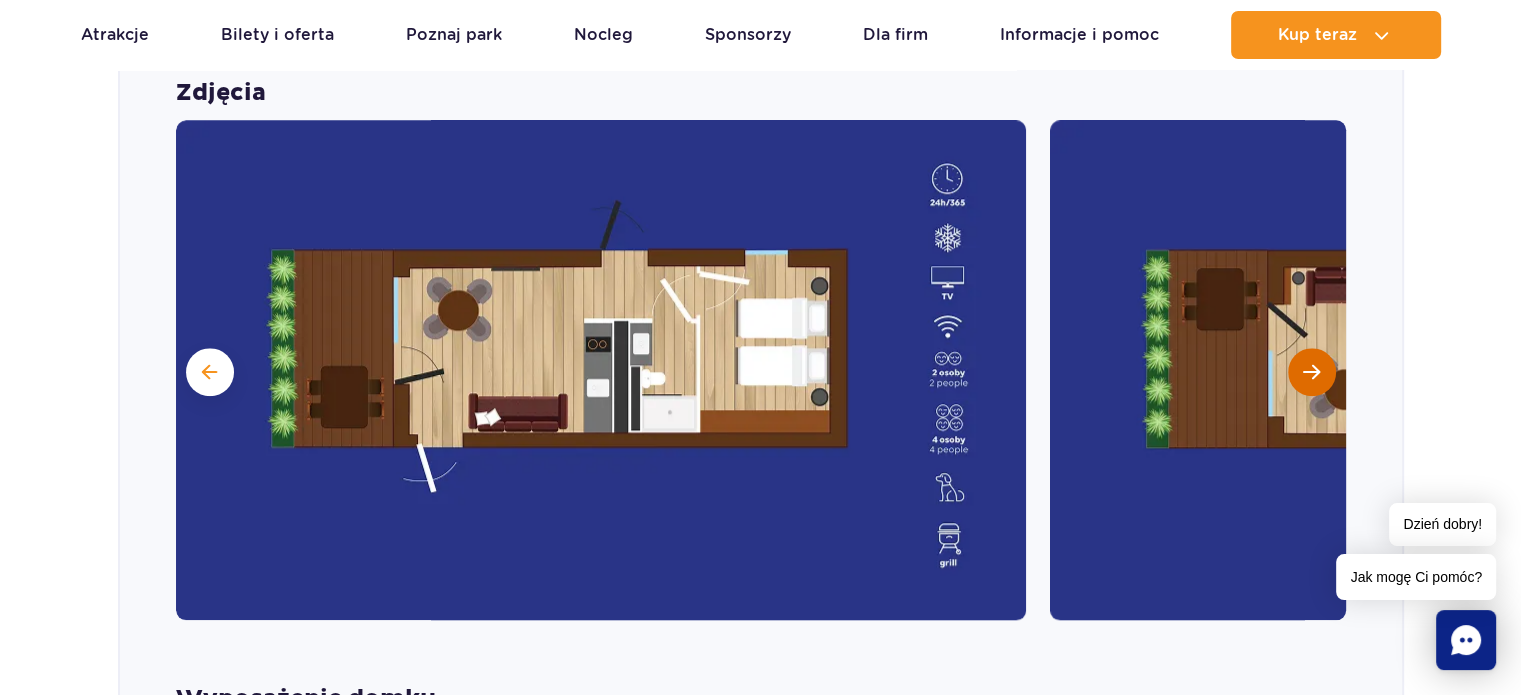 click at bounding box center (1311, 372) 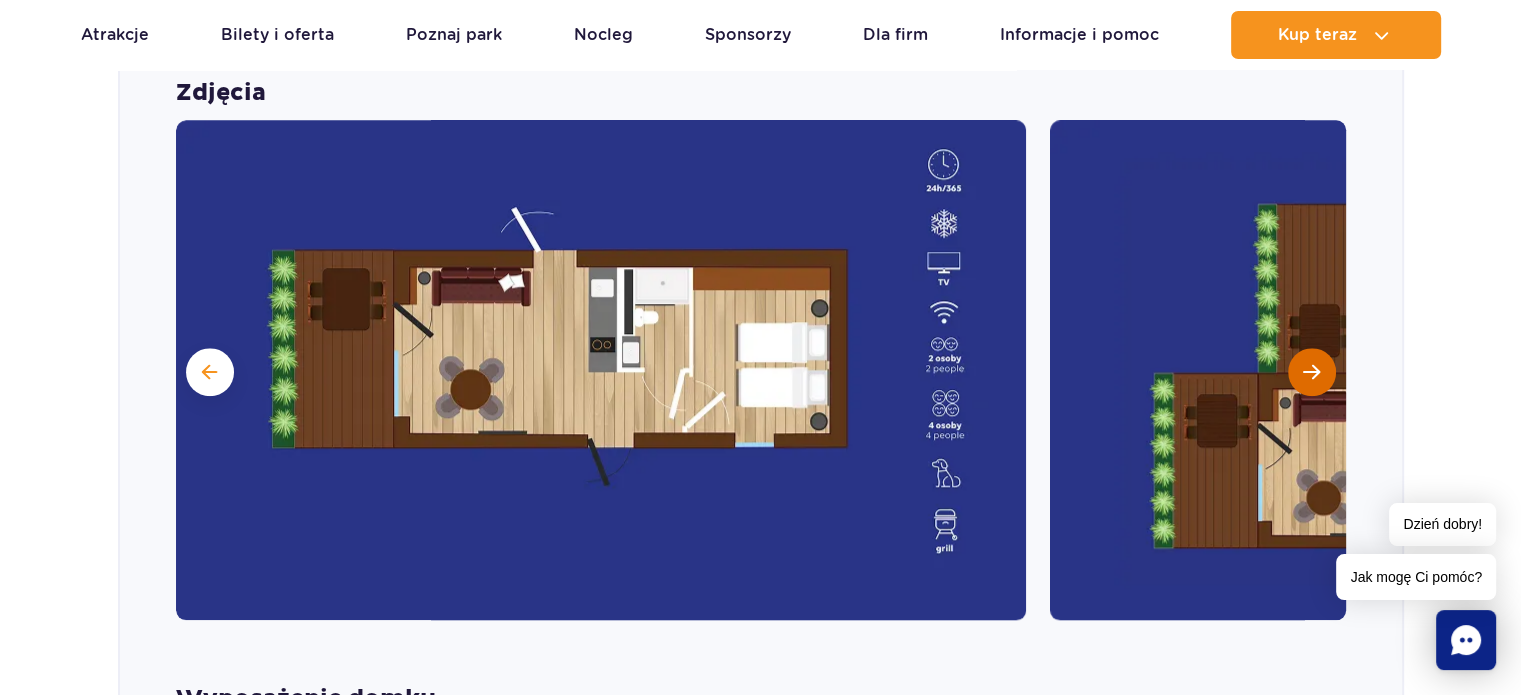click at bounding box center (1311, 372) 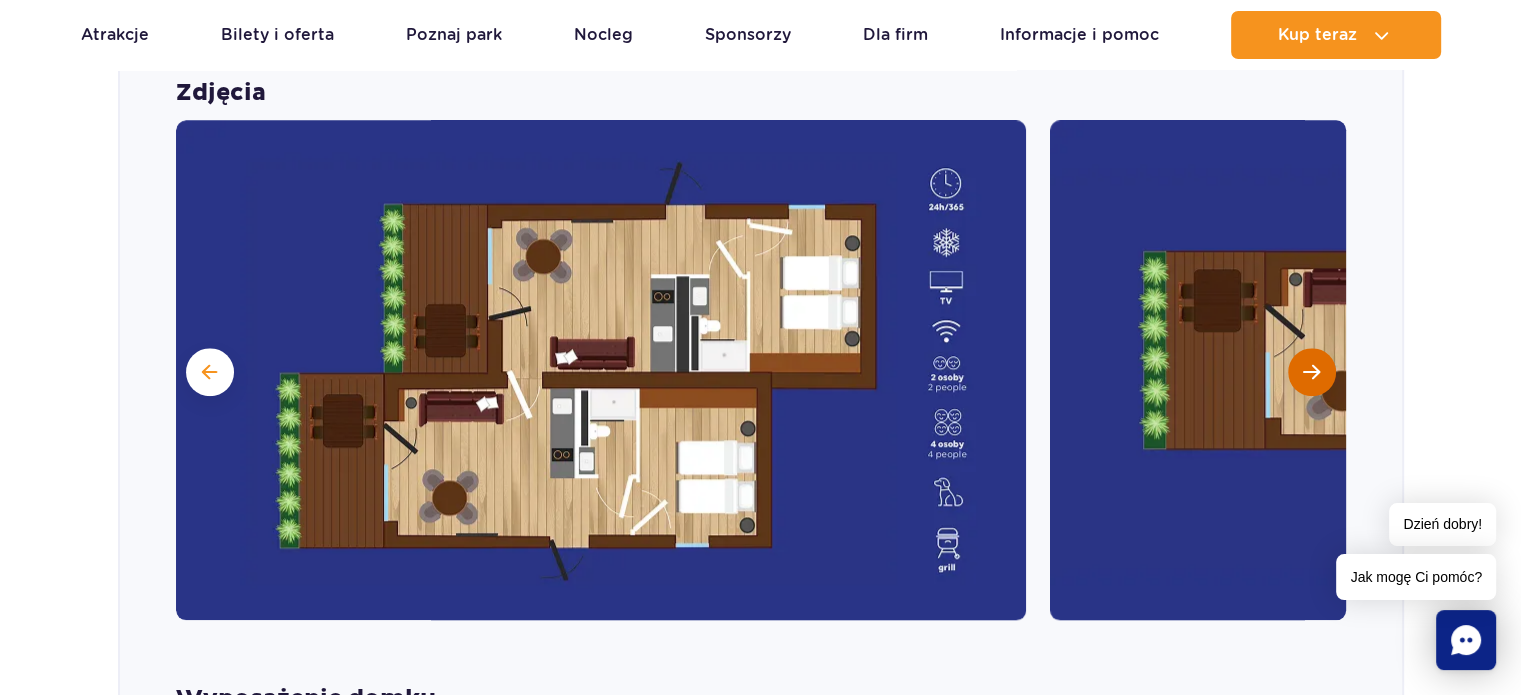 click at bounding box center (1311, 372) 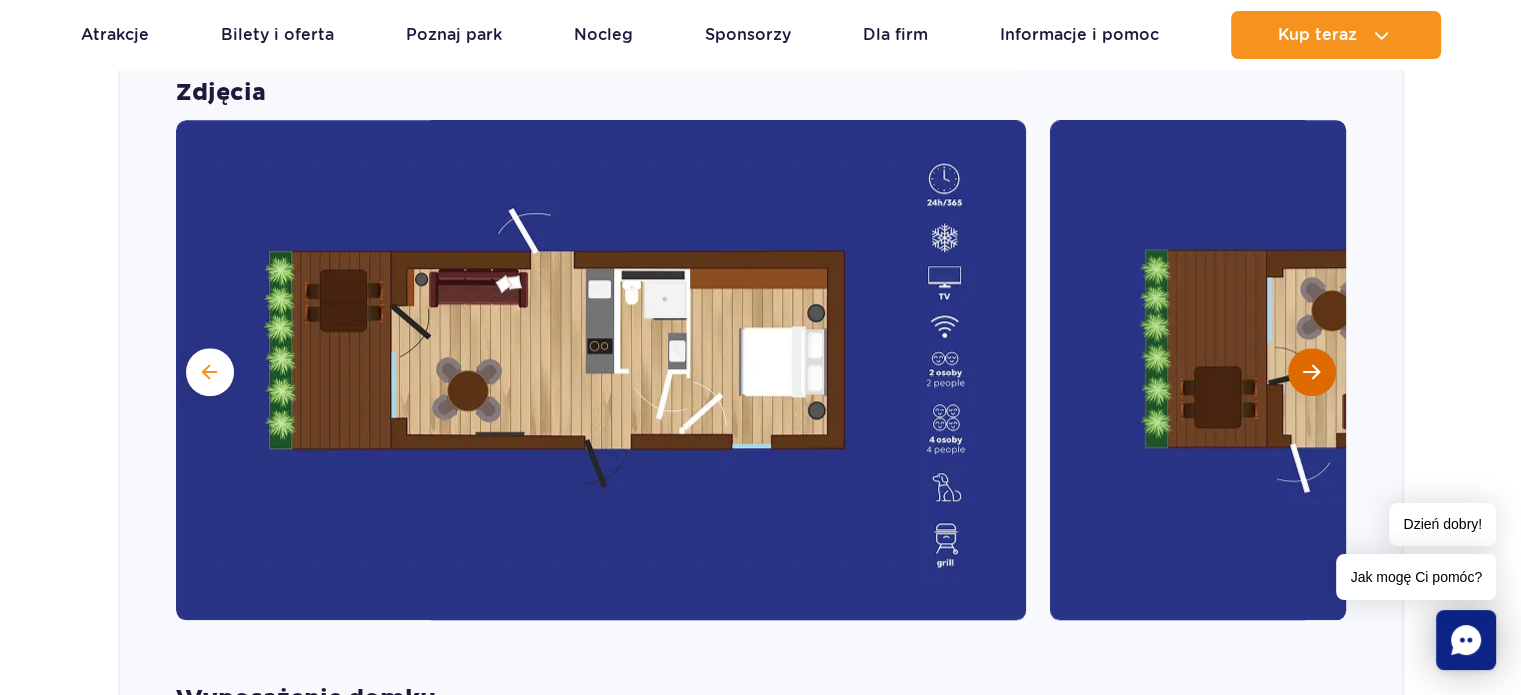 click at bounding box center (1311, 372) 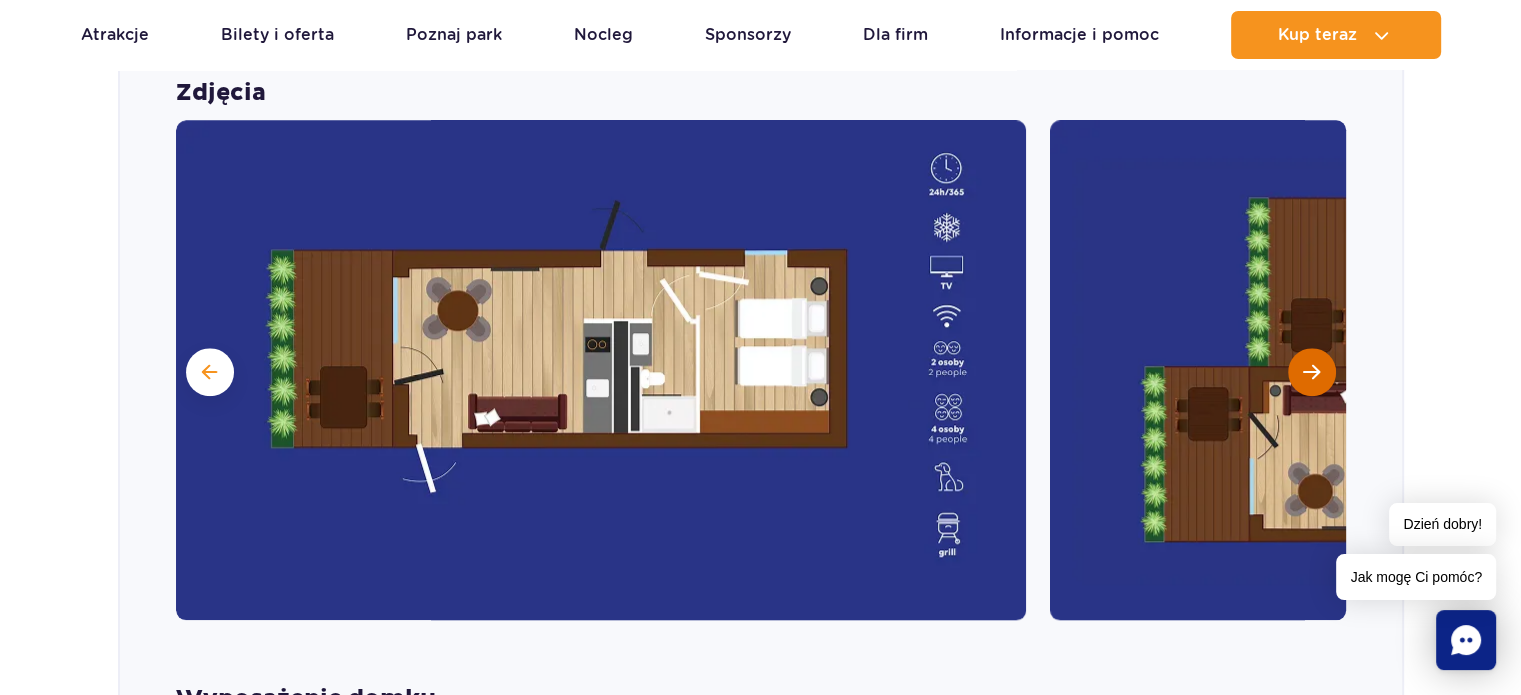 click at bounding box center (1311, 372) 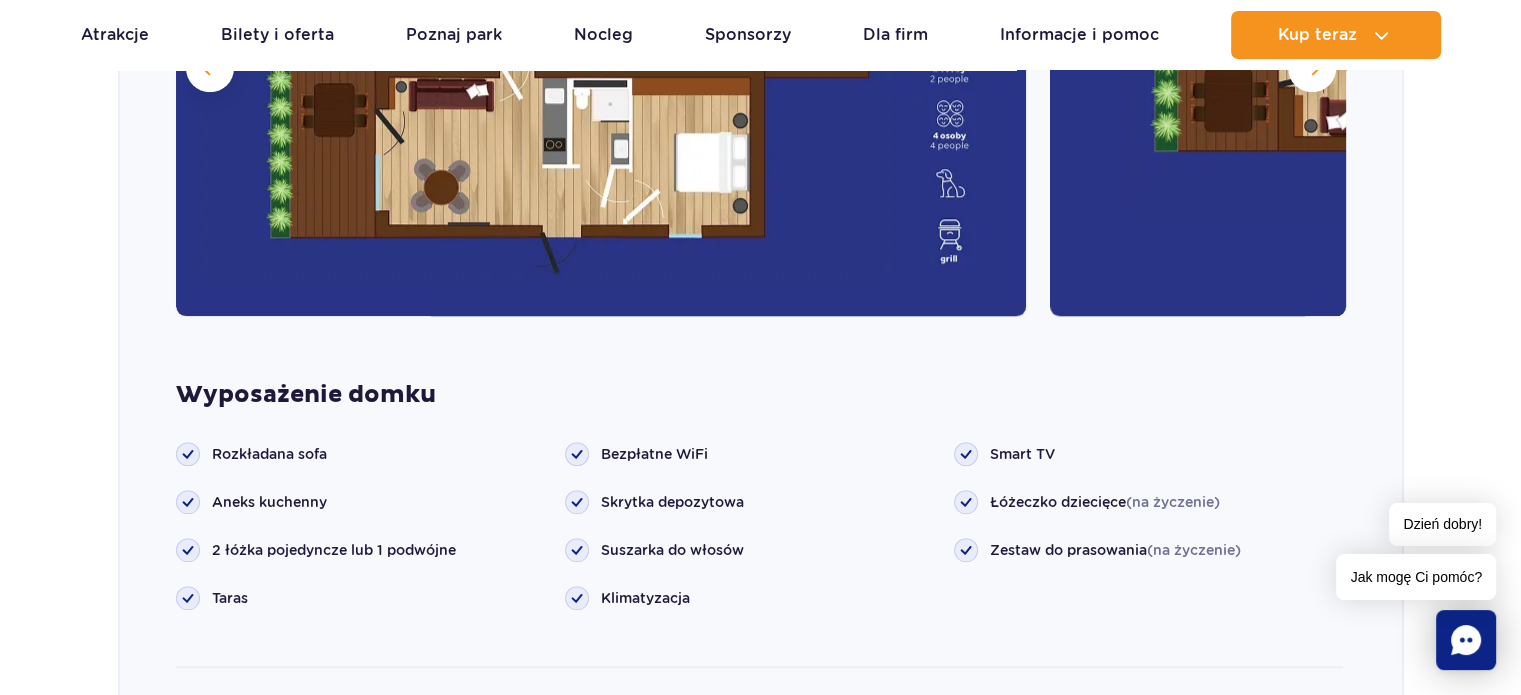 scroll, scrollTop: 2303, scrollLeft: 0, axis: vertical 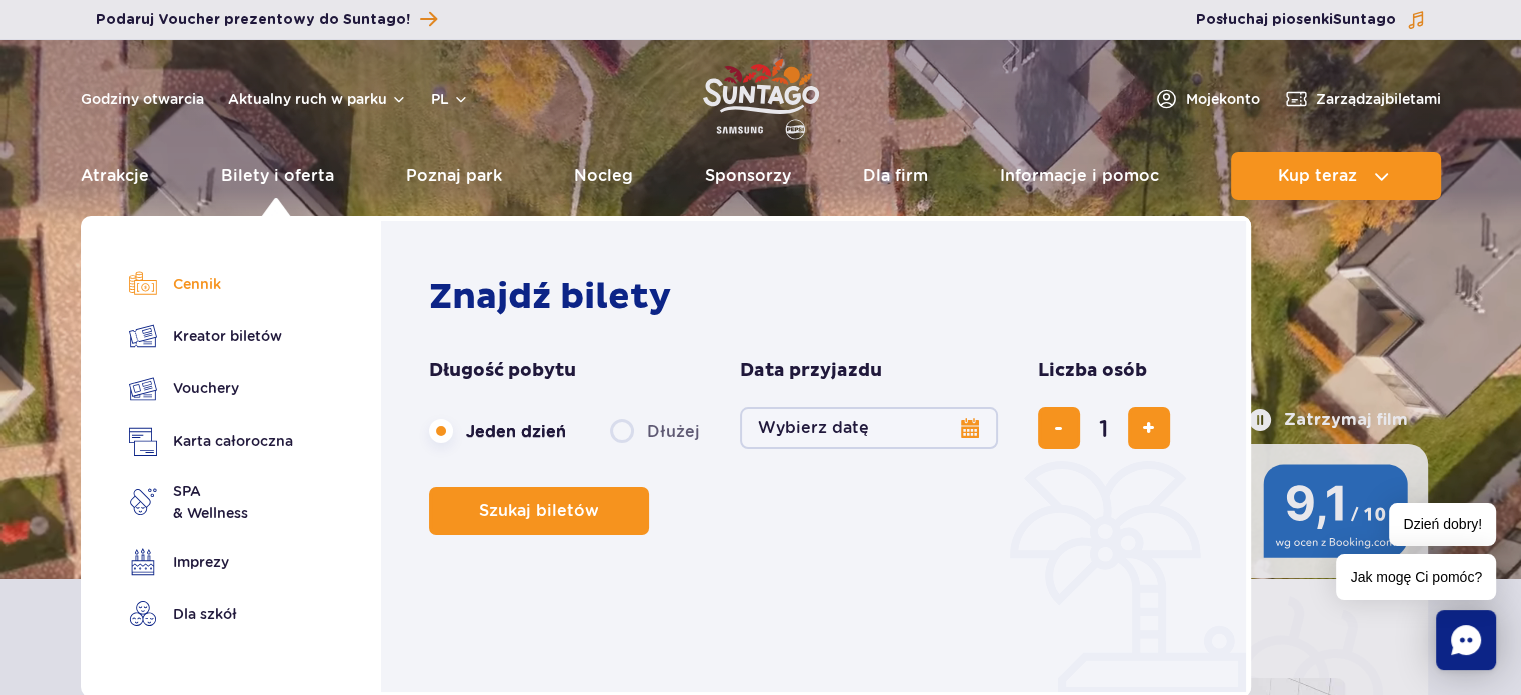 click on "Cennik" at bounding box center [211, 284] 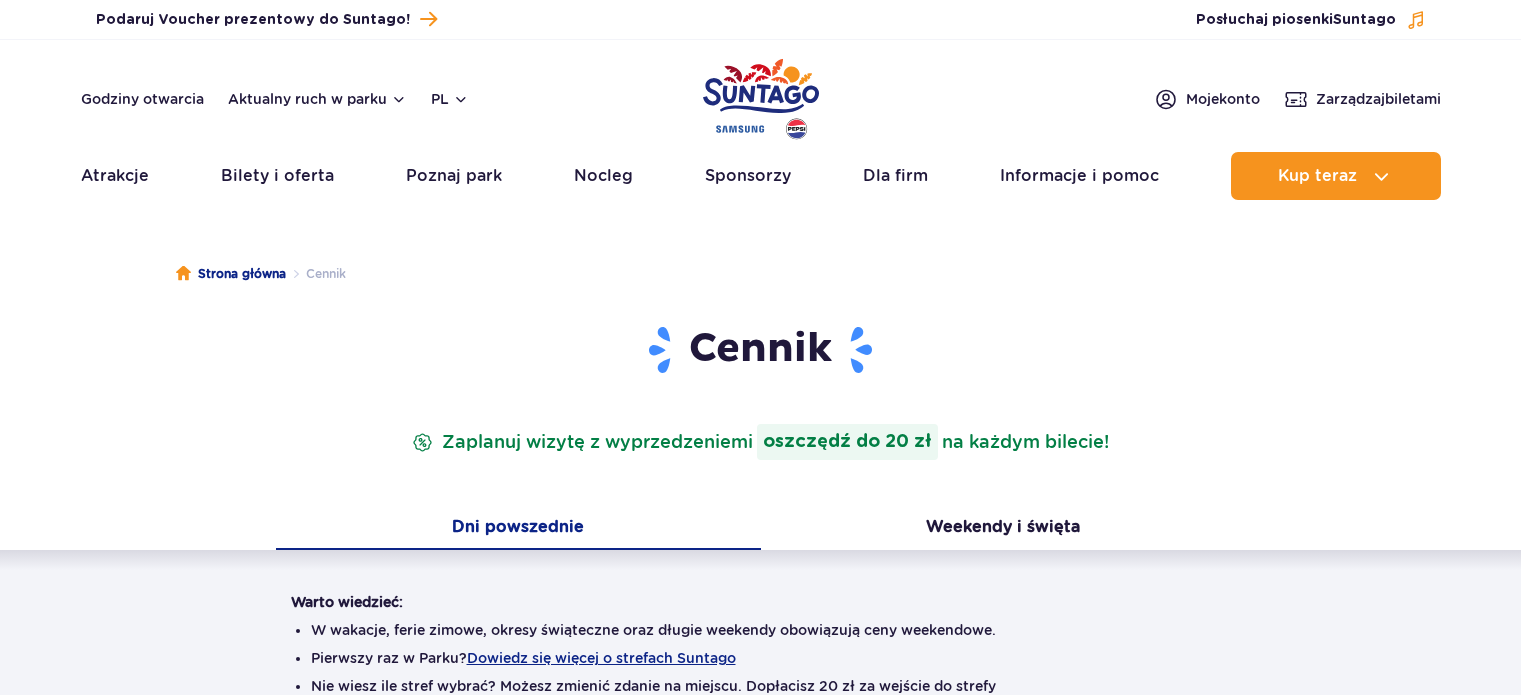 scroll, scrollTop: 0, scrollLeft: 0, axis: both 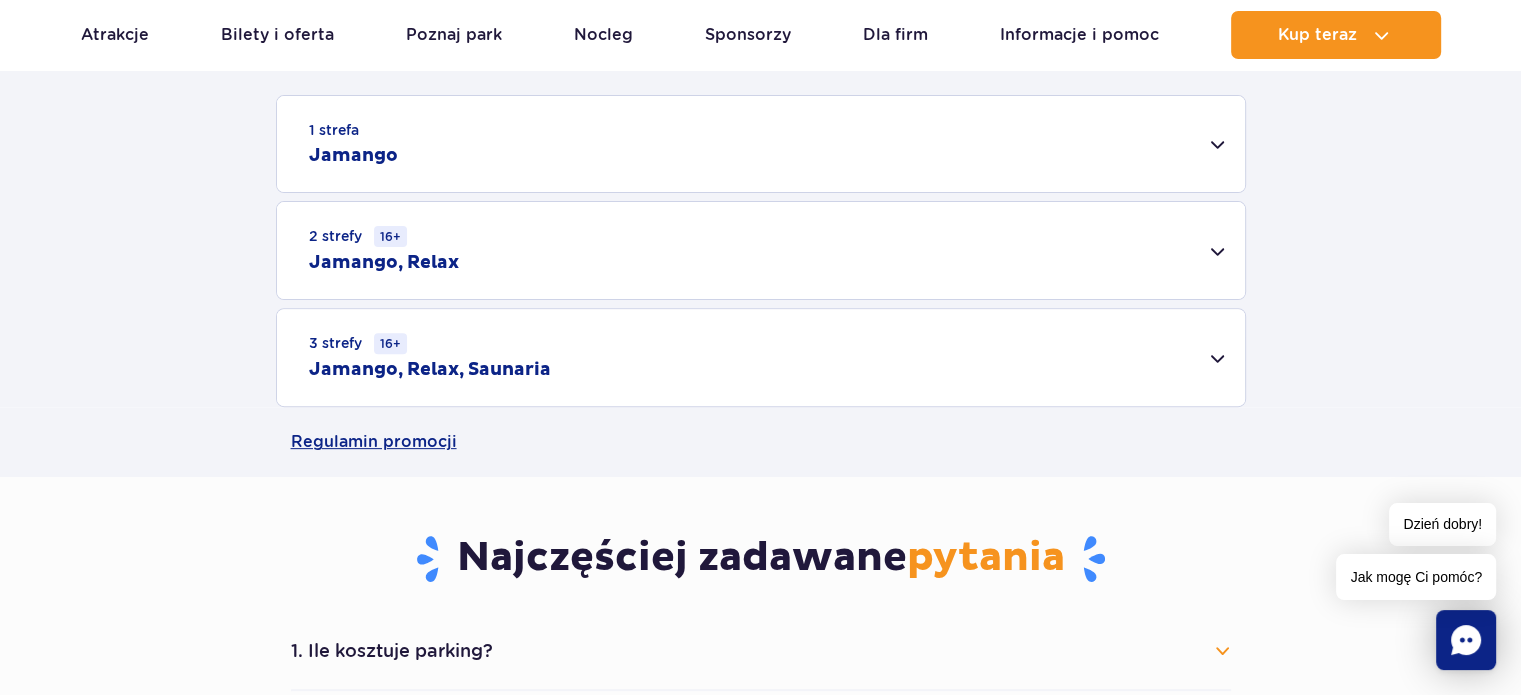 click on "3 strefy  16+
Jamango, Relax, Saunaria" at bounding box center [761, 357] 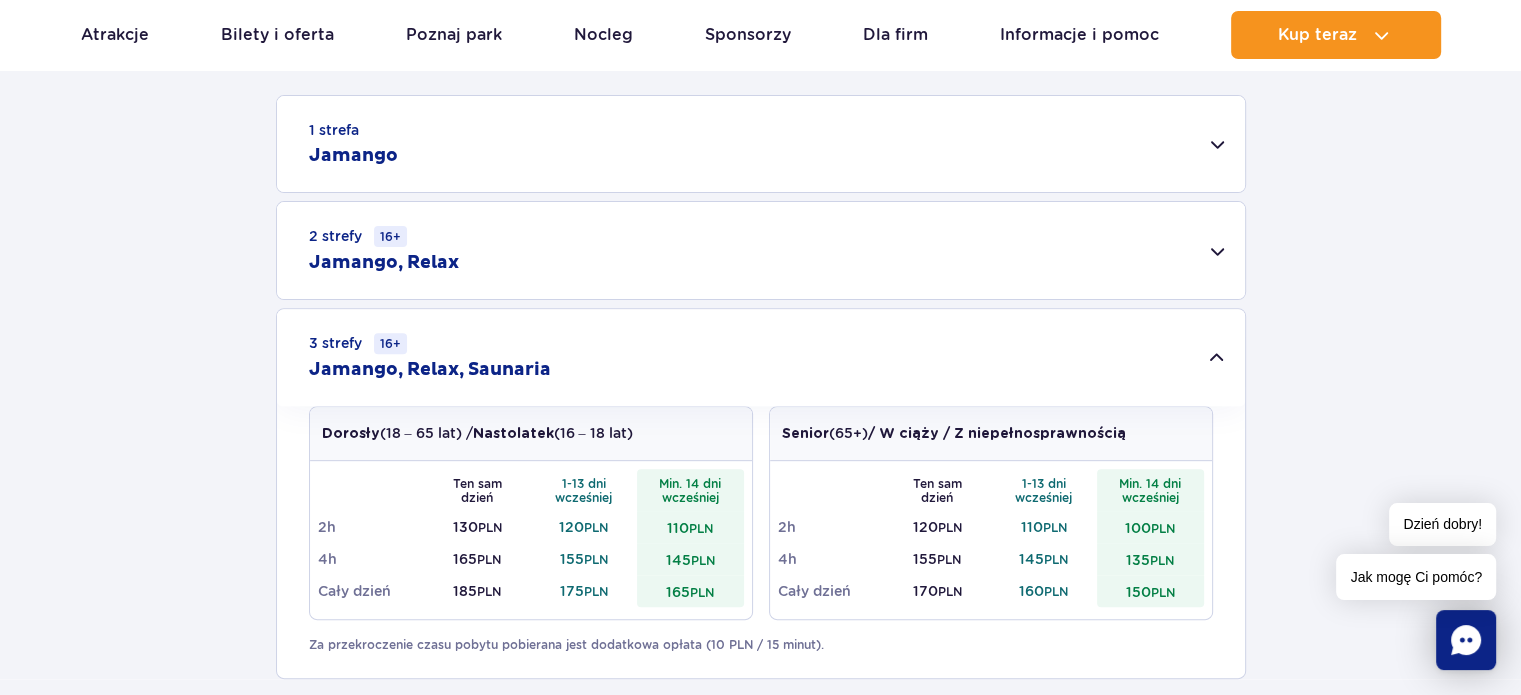 click on "3 strefy  16+
Jamango, Relax, Saunaria" at bounding box center (761, 357) 